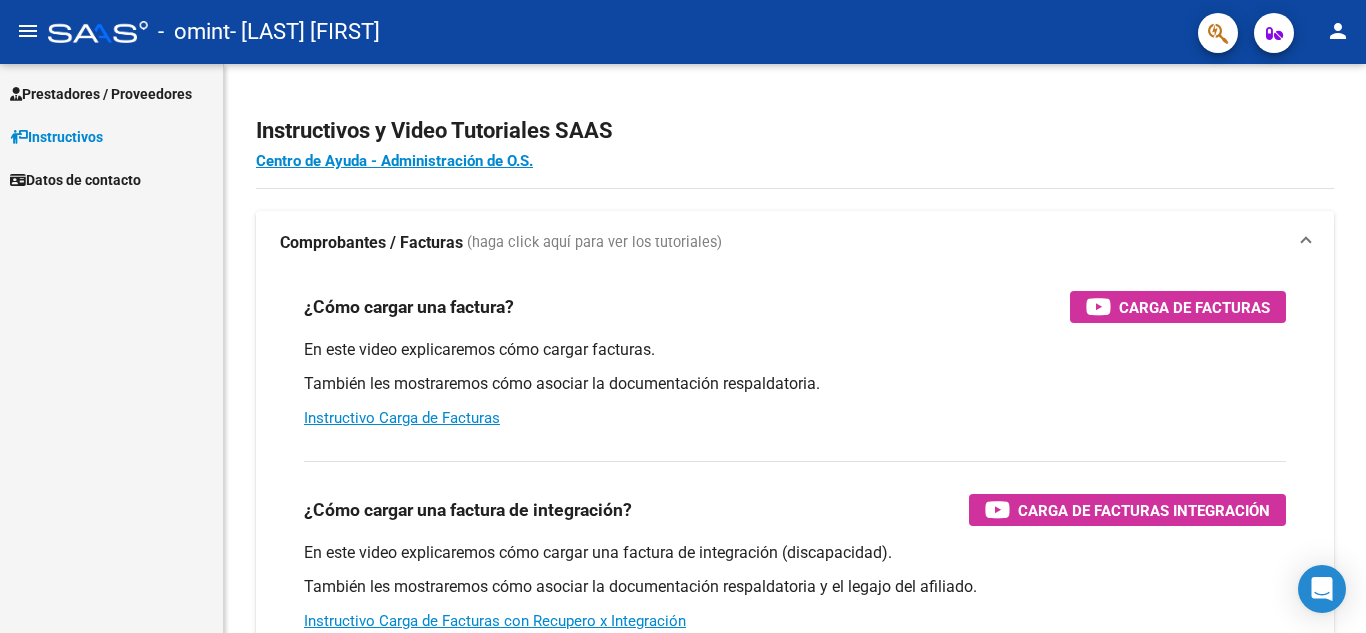scroll, scrollTop: 0, scrollLeft: 0, axis: both 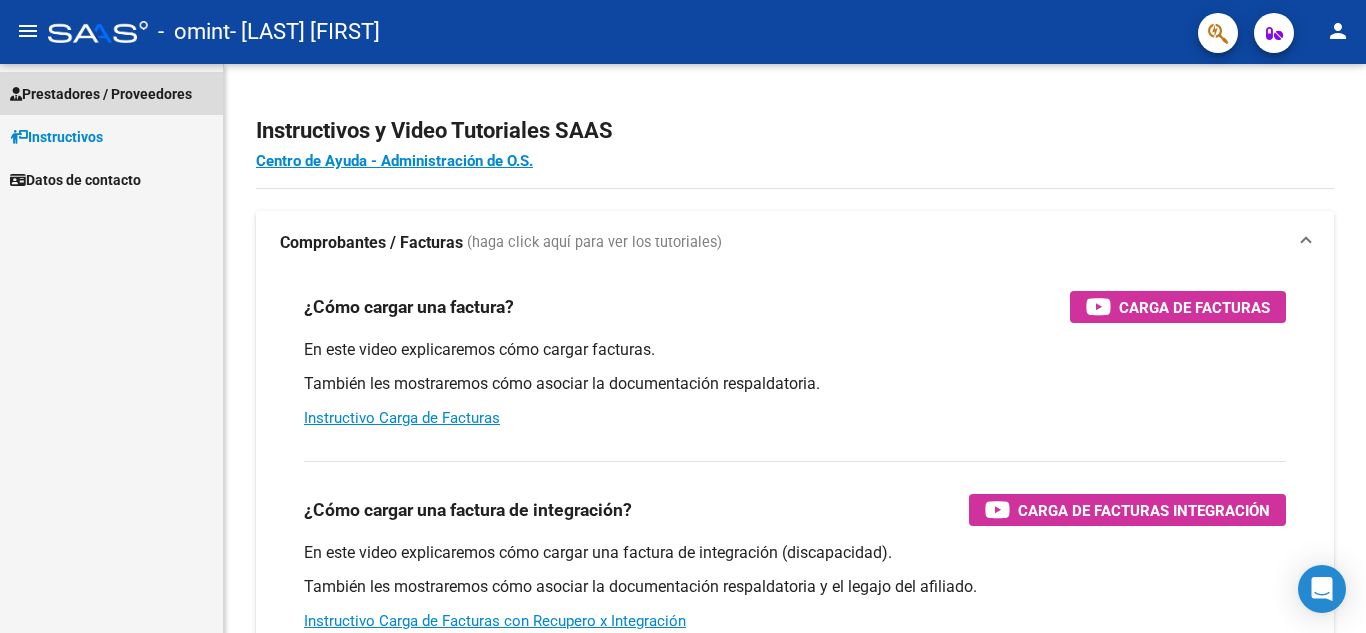 click on "Prestadores / Proveedores" at bounding box center [101, 94] 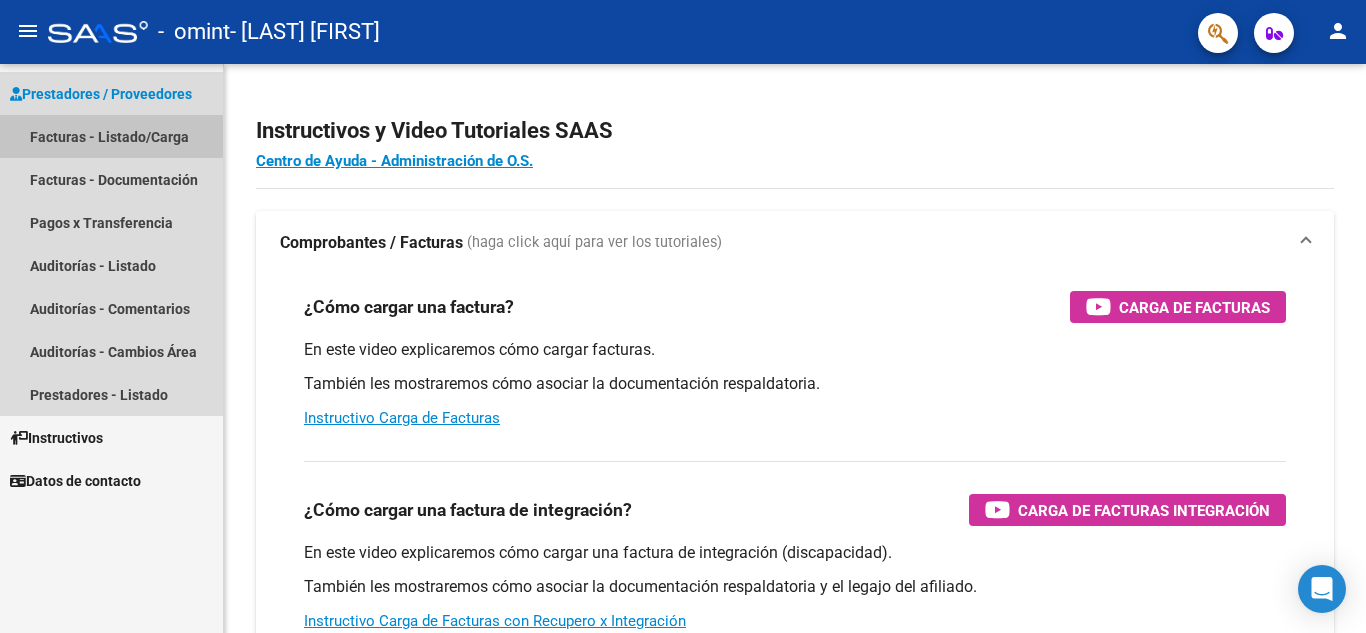 click on "Facturas - Listado/Carga" at bounding box center [111, 136] 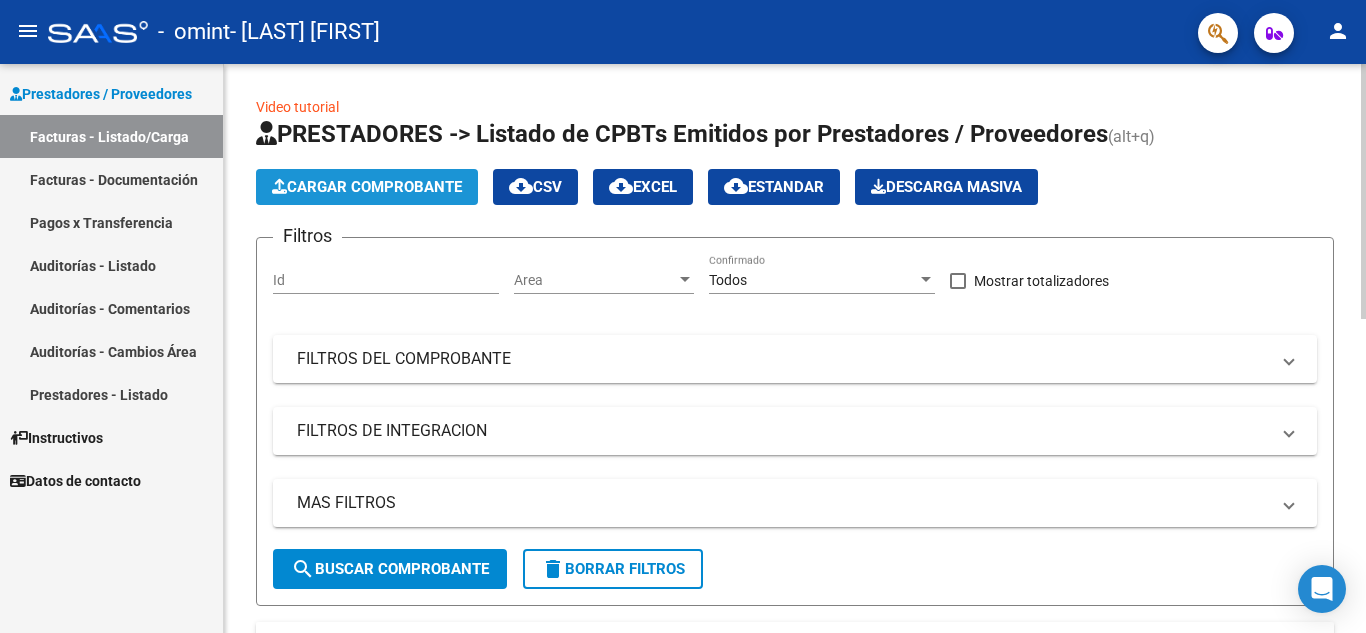 click on "Cargar Comprobante" 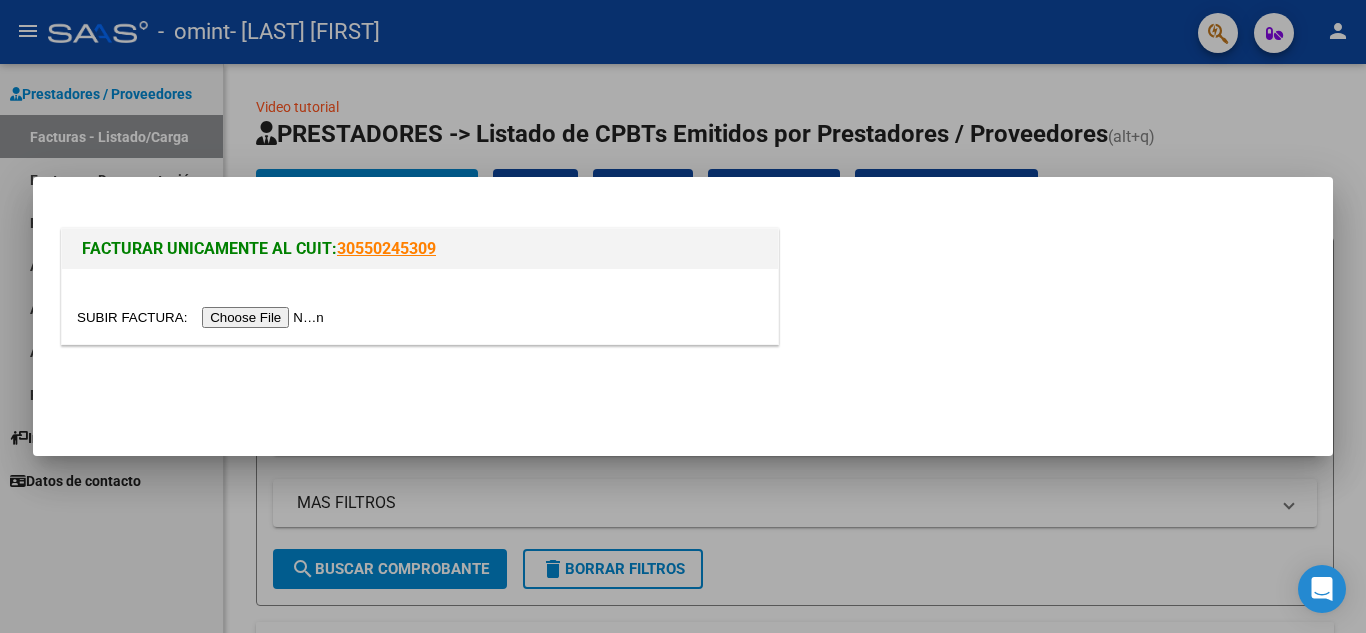 click at bounding box center (203, 317) 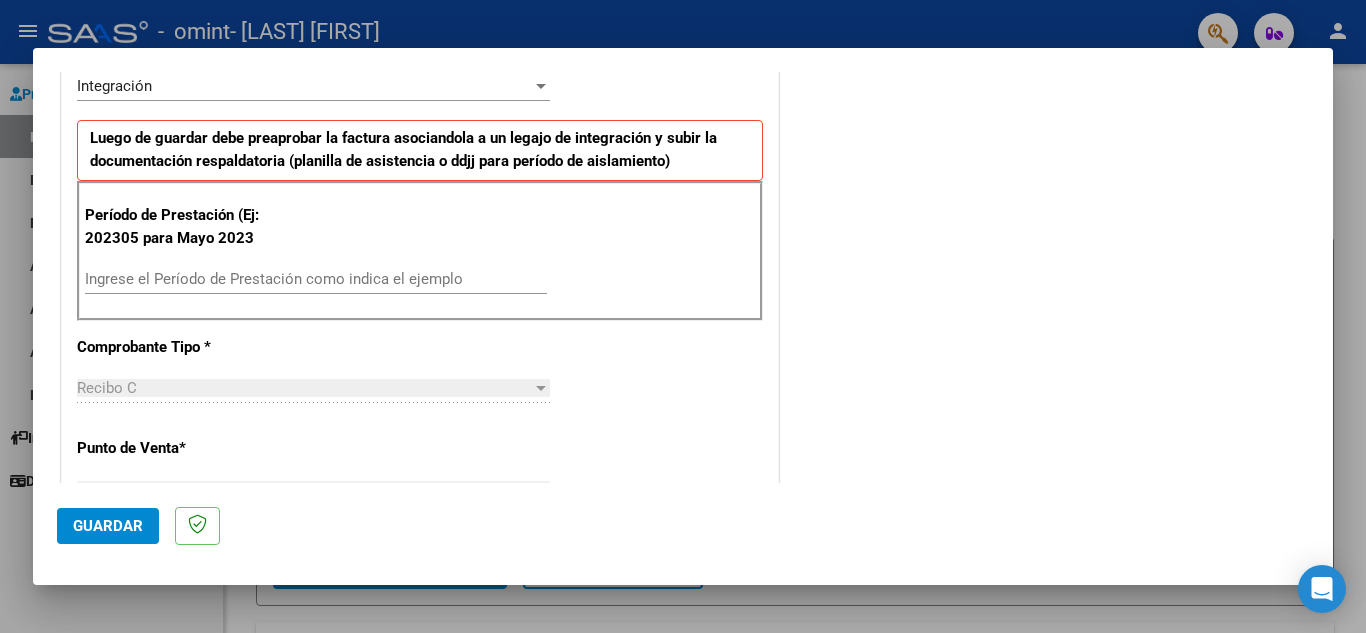 scroll, scrollTop: 468, scrollLeft: 0, axis: vertical 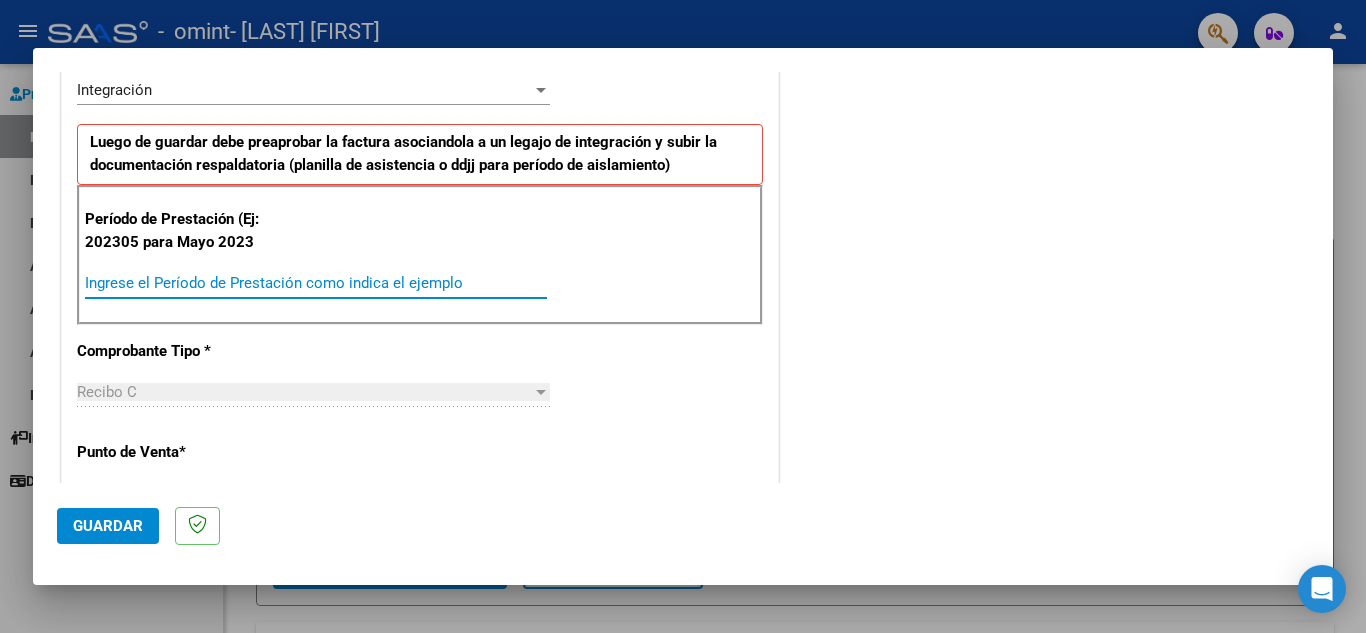 click on "Ingrese el Período de Prestación como indica el ejemplo" at bounding box center (316, 283) 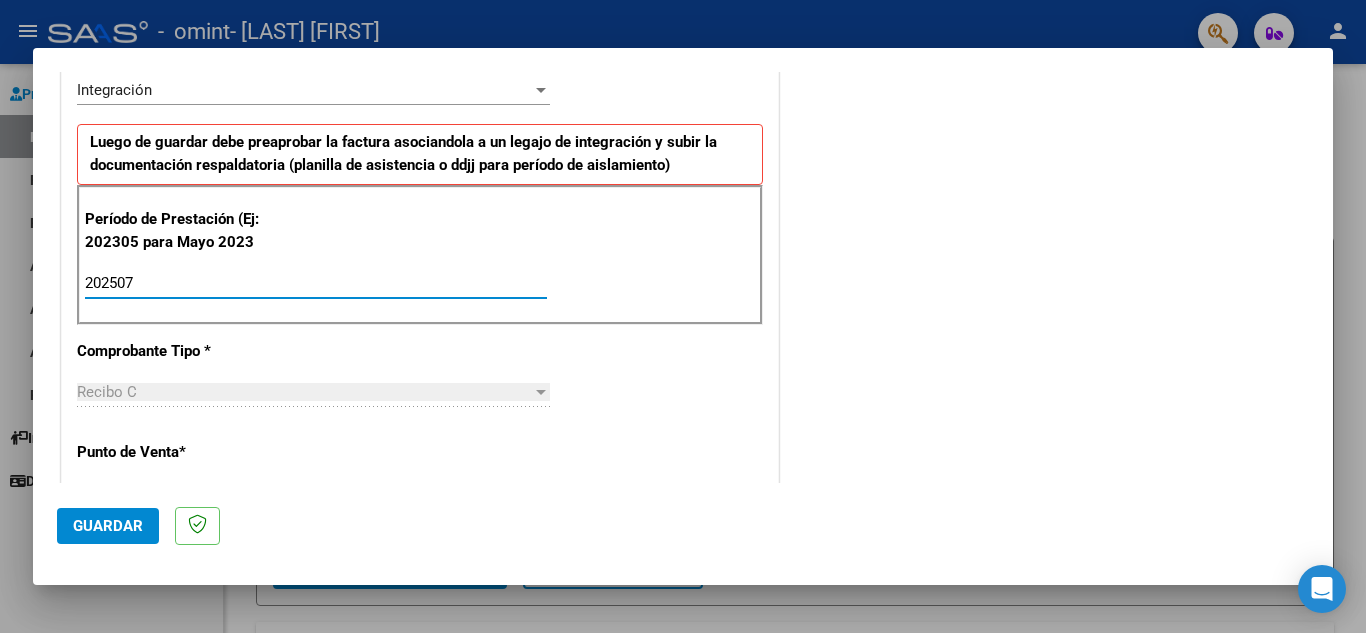 type on "202507" 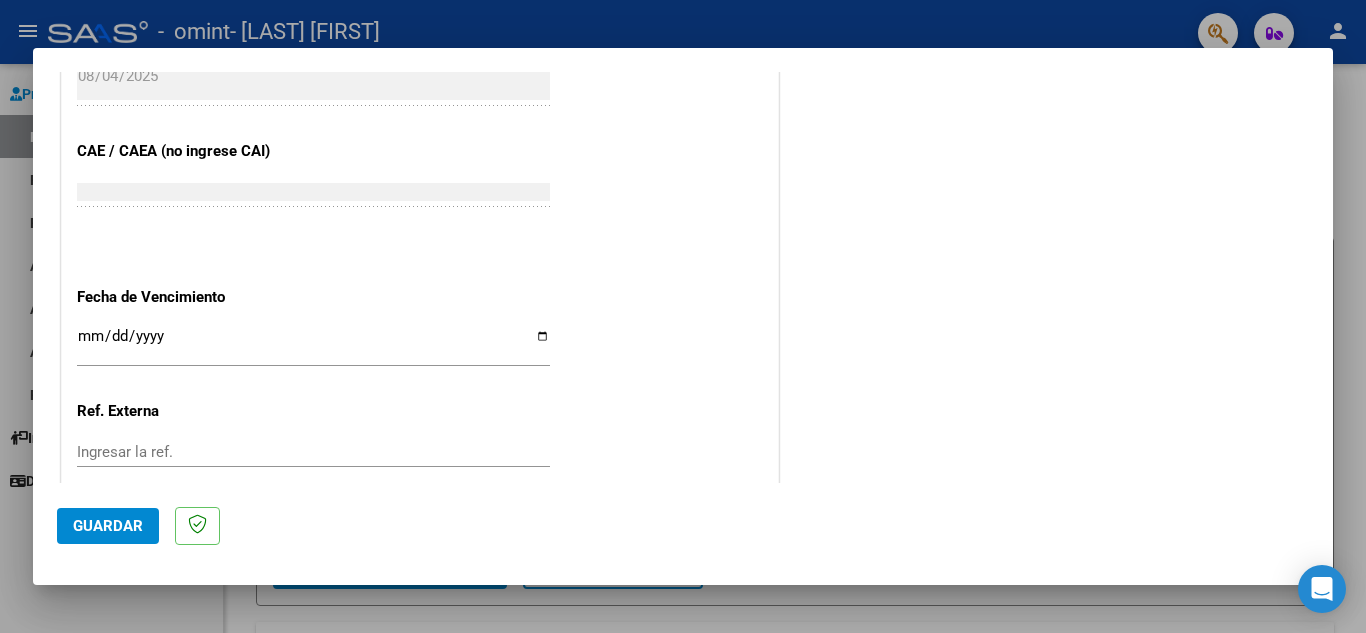 scroll, scrollTop: 1210, scrollLeft: 0, axis: vertical 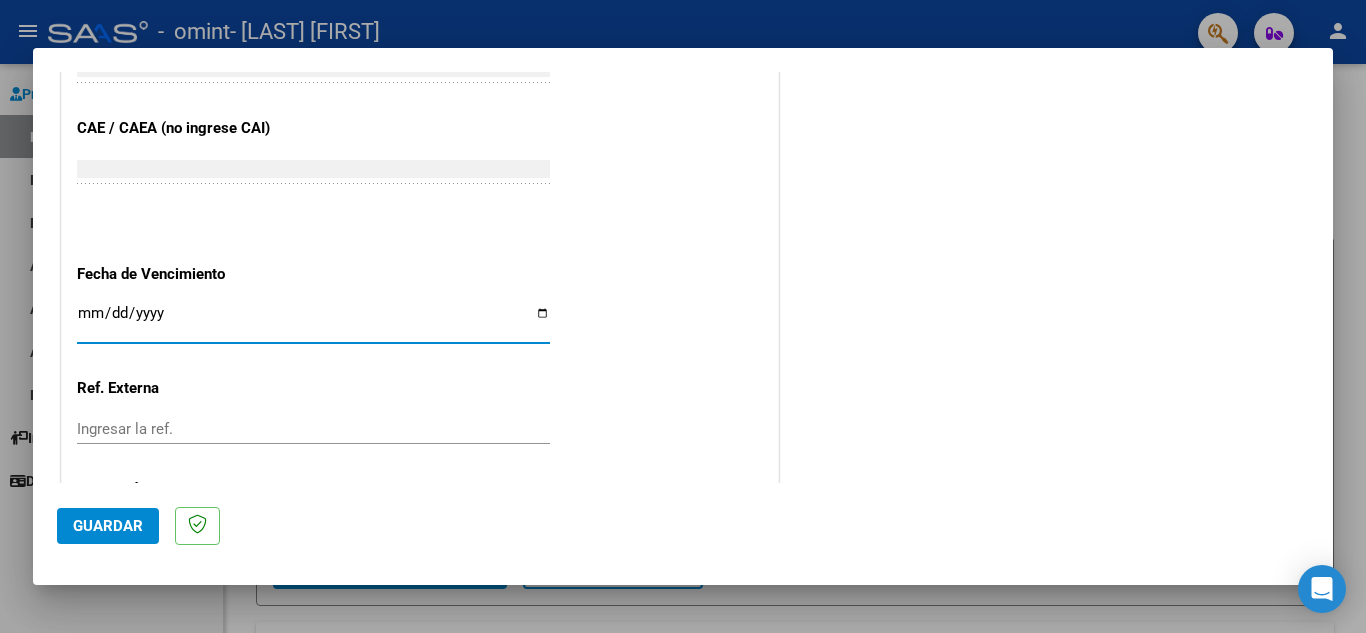 click on "Ingresar la fecha" at bounding box center (313, 321) 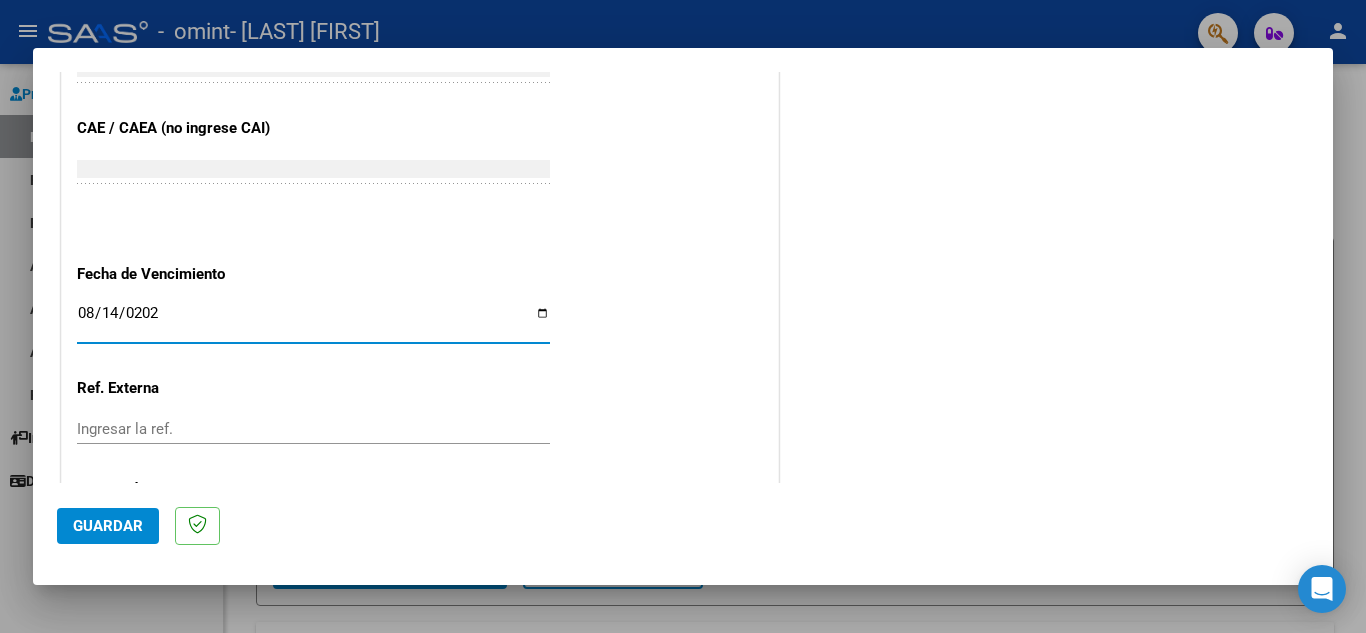 type on "2025-08-14" 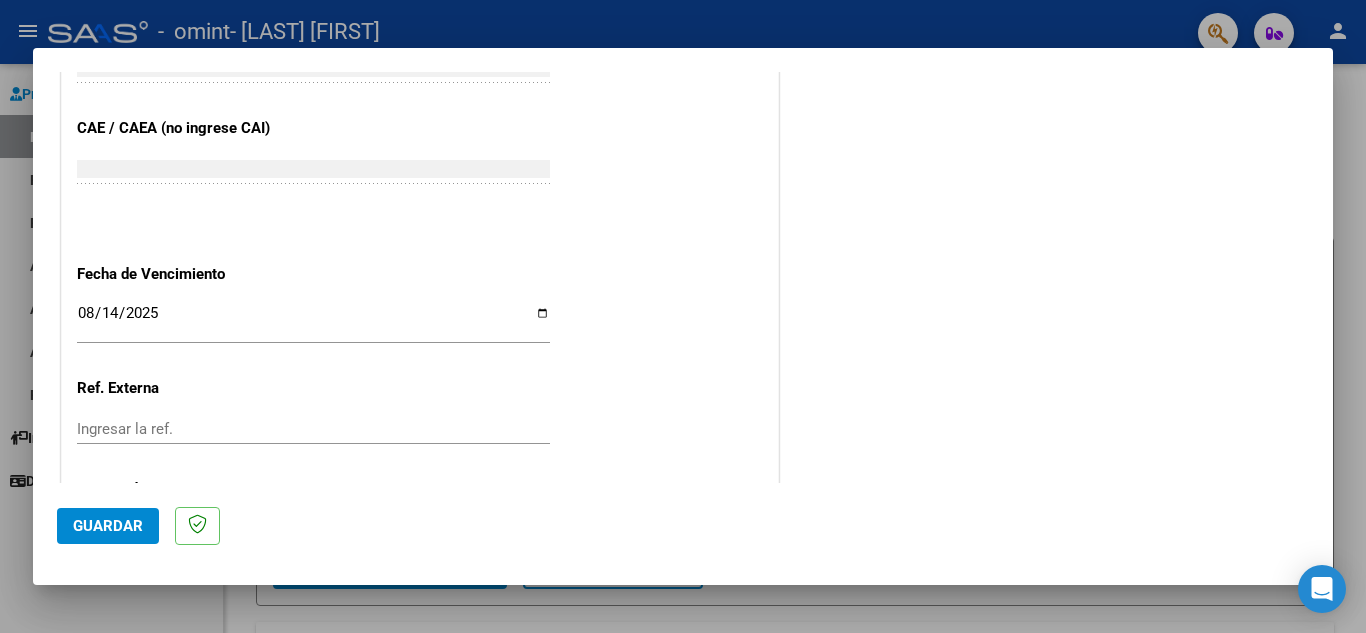 click on "CUIT  *   [CUIT] Ingresar CUIT  ANALISIS PRESTADOR  Area destinado * Integración Seleccionar Area Luego de guardar debe preaprobar la factura asociandola a un legajo de integración y subir la documentación respaldatoria (planilla de asistencia o ddjj para período de aislamiento)  Período de Prestación (Ej: 202305 para Mayo 2023    202507 Ingrese el Período de Prestación como indica el ejemplo   Comprobante Tipo * Recibo C Seleccionar Tipo Punto de Venta  *   3 Ingresar el Nro.  Número  *   1607 Ingresar el Nro.  Monto  *   $ 49.482,44 Ingresar el monto  Fecha del Cpbt.  *   2025-08-04 Ingresar la fecha  CAE / CAEA (no ingrese CAI)    75312012590473 Ingresar el CAE o CAEA (no ingrese CAI)  Fecha de Vencimiento    2025-08-14 Ingresar la fecha  Ref. Externa    Ingresar la ref.  N° Liquidación    Ingresar el N° Liquidación" at bounding box center (420, -155) 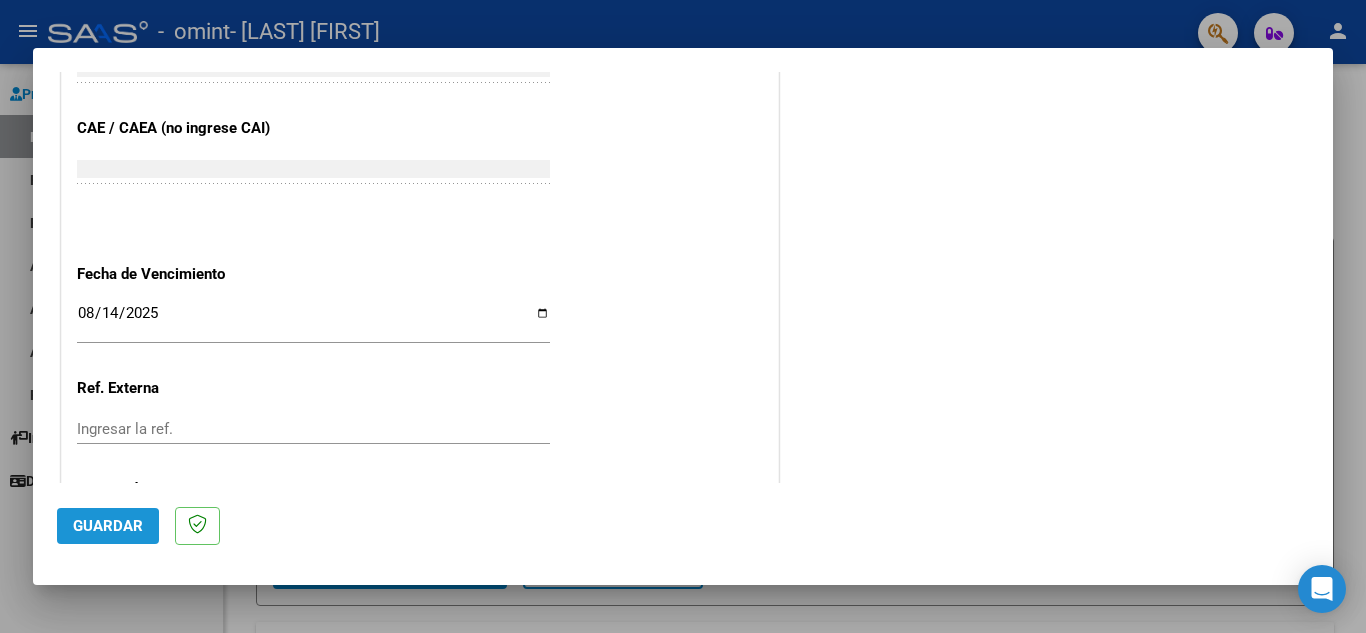 click on "Guardar" 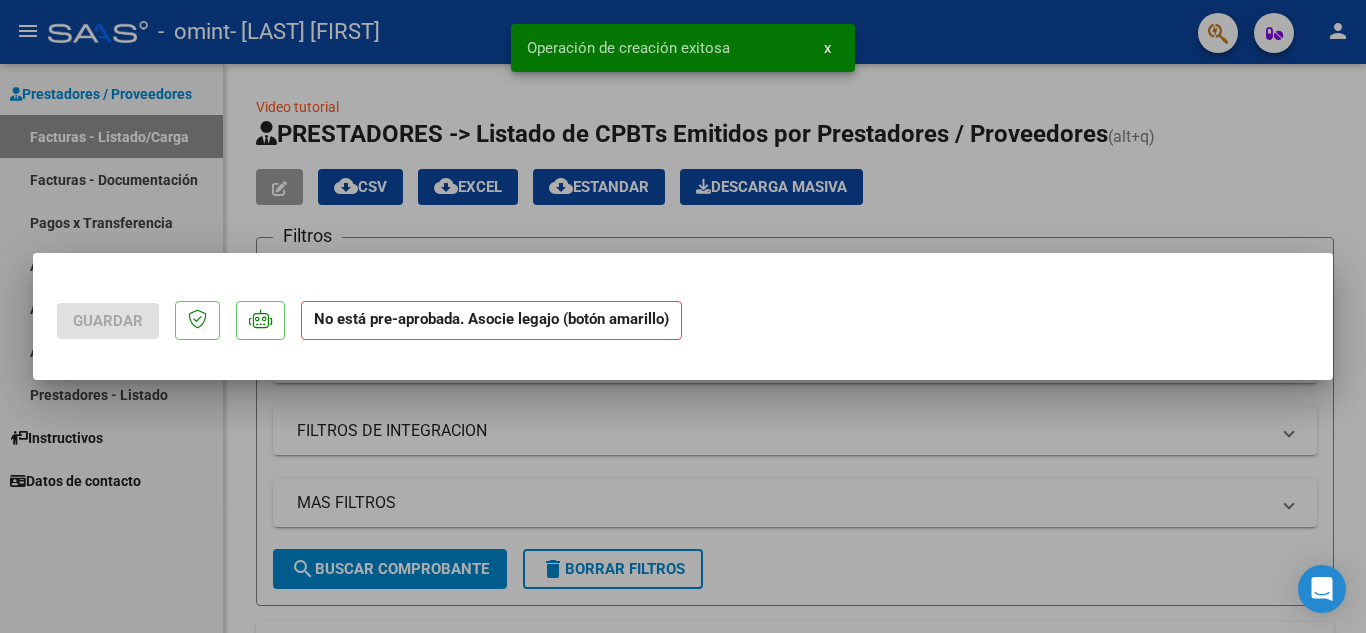 scroll, scrollTop: 0, scrollLeft: 0, axis: both 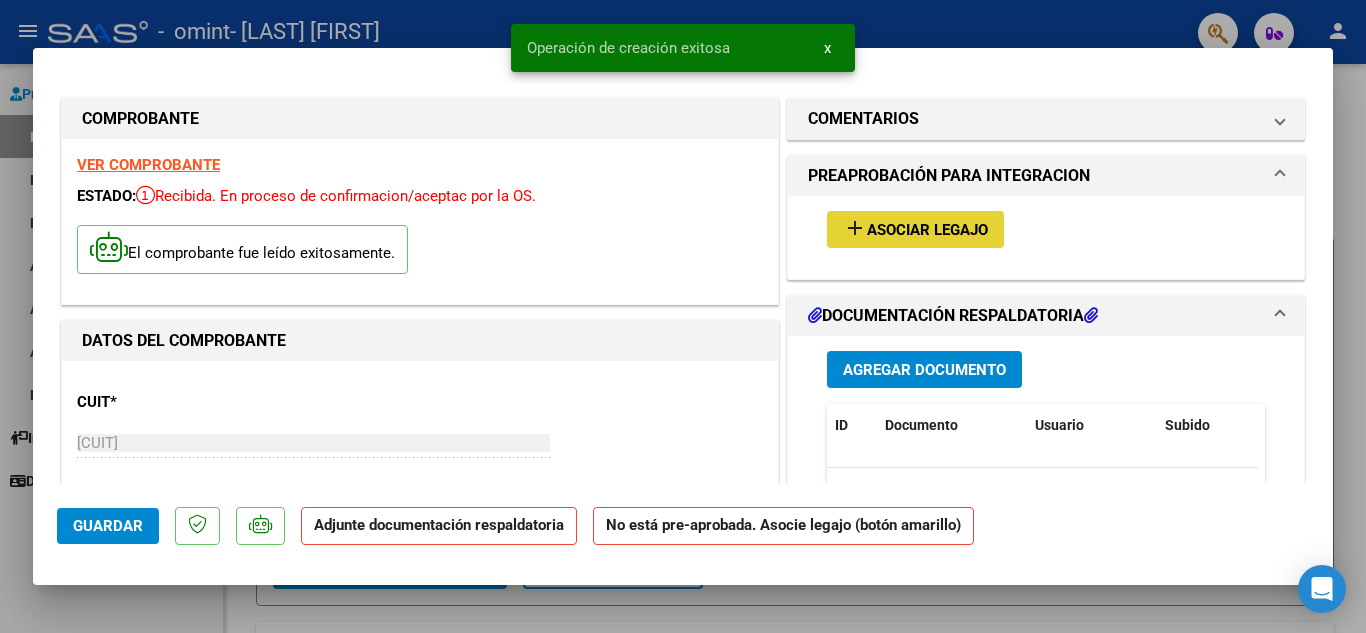 click on "Asociar Legajo" at bounding box center [927, 230] 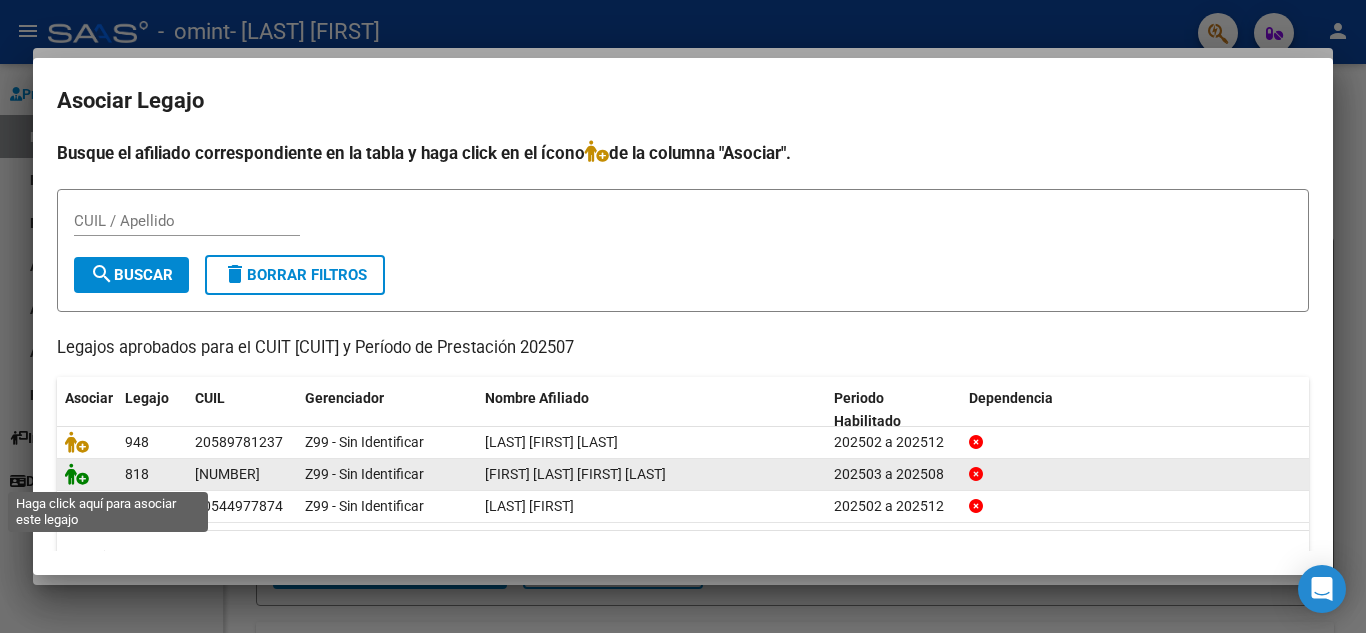 click 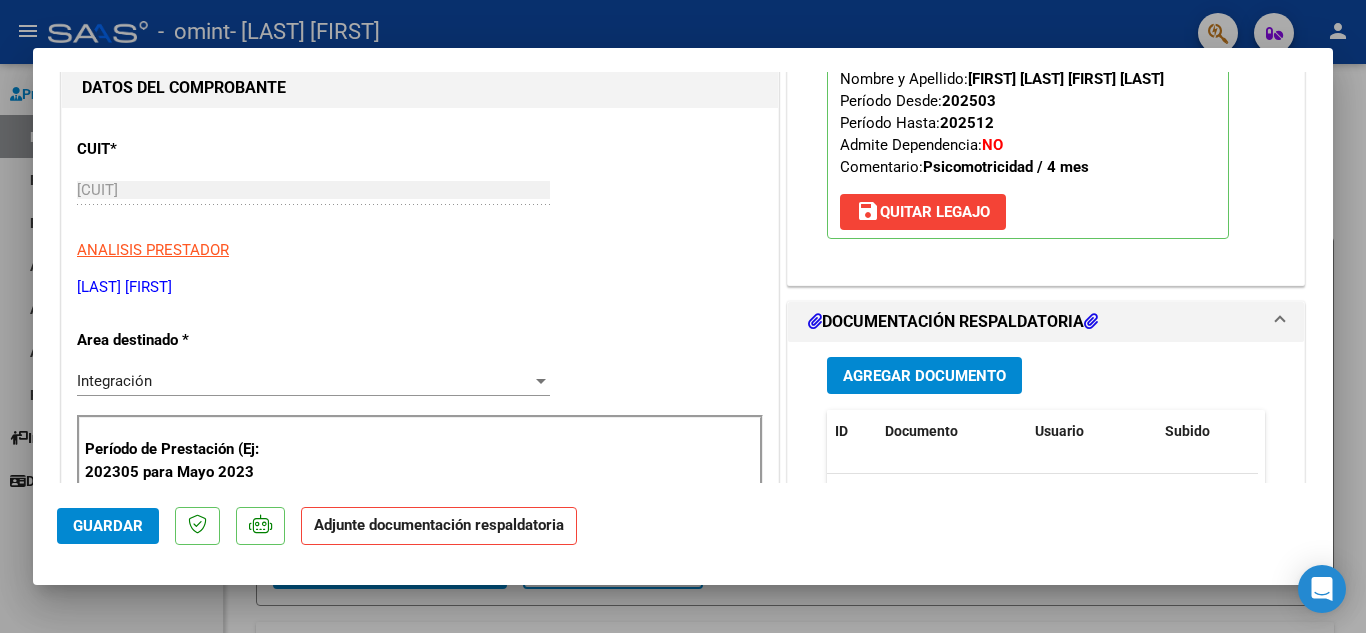 scroll, scrollTop: 334, scrollLeft: 0, axis: vertical 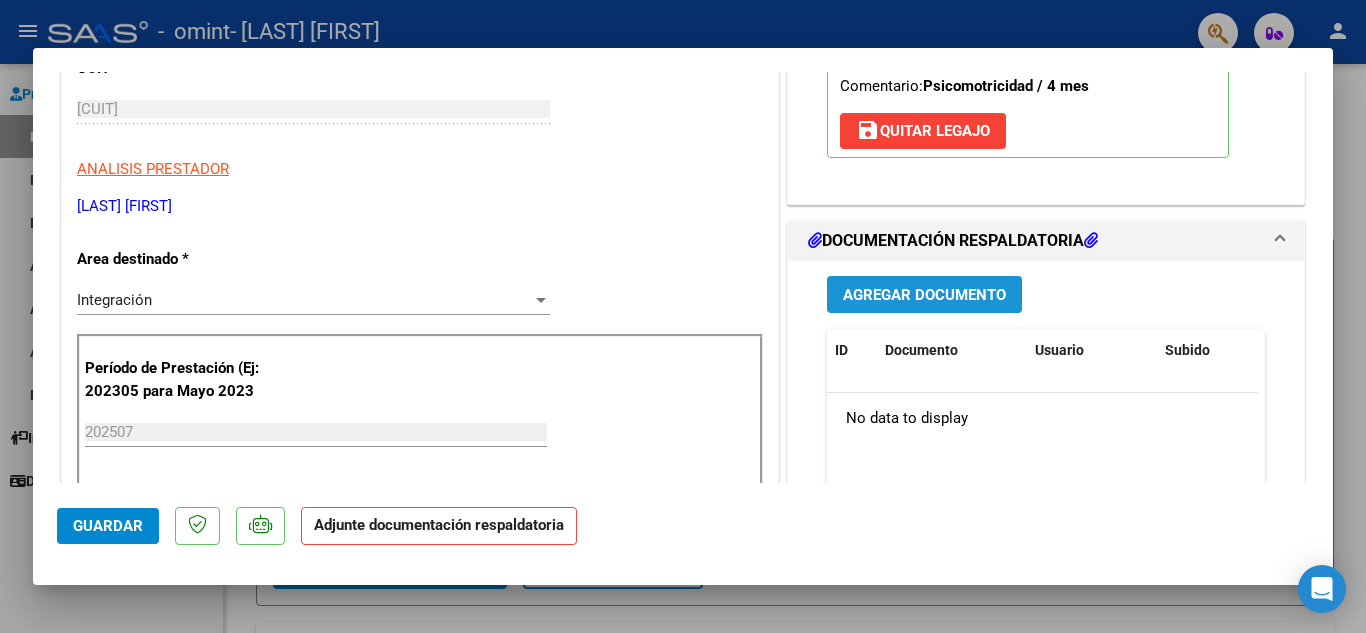 click on "Agregar Documento" at bounding box center [924, 295] 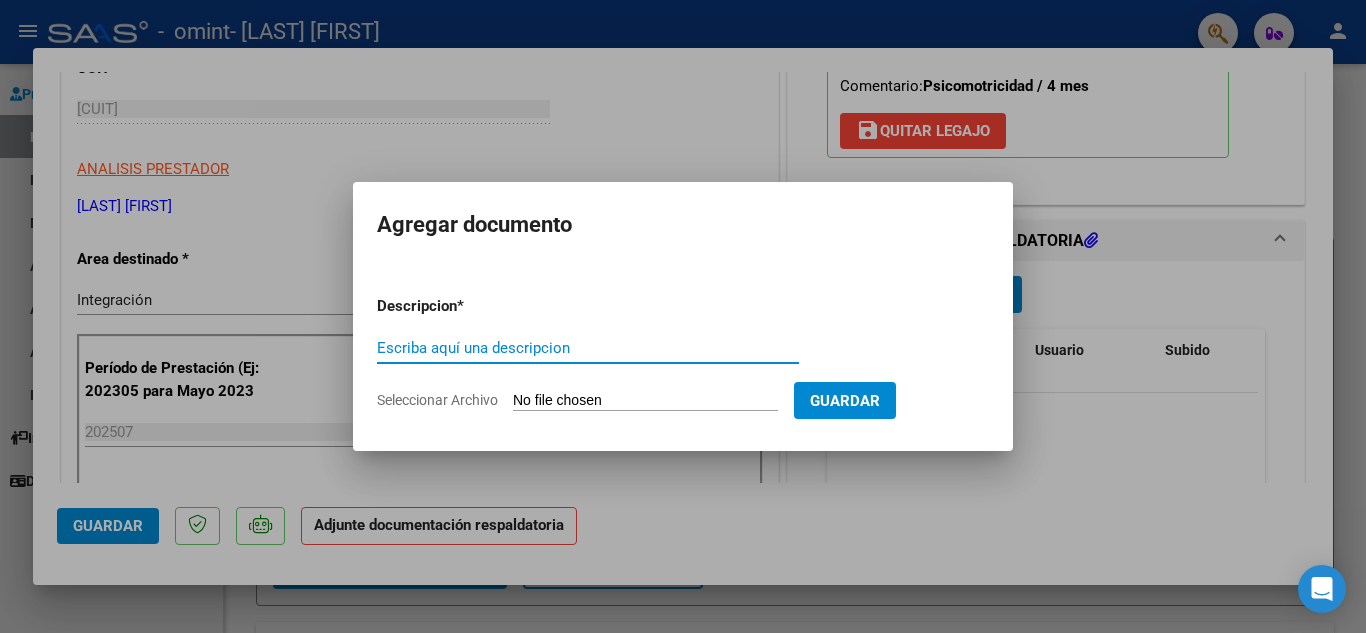 click on "Escriba aquí una descripcion" at bounding box center (588, 348) 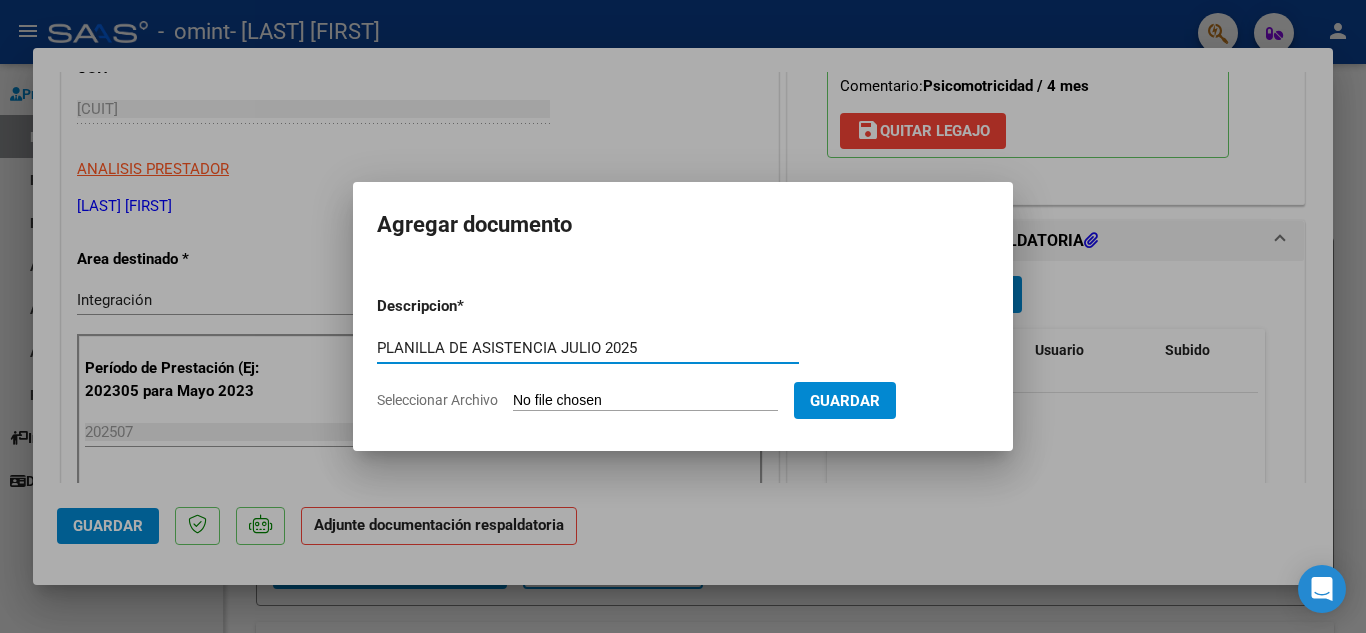 type on "PLANILLA DE ASISTENCIA JULIO 2025" 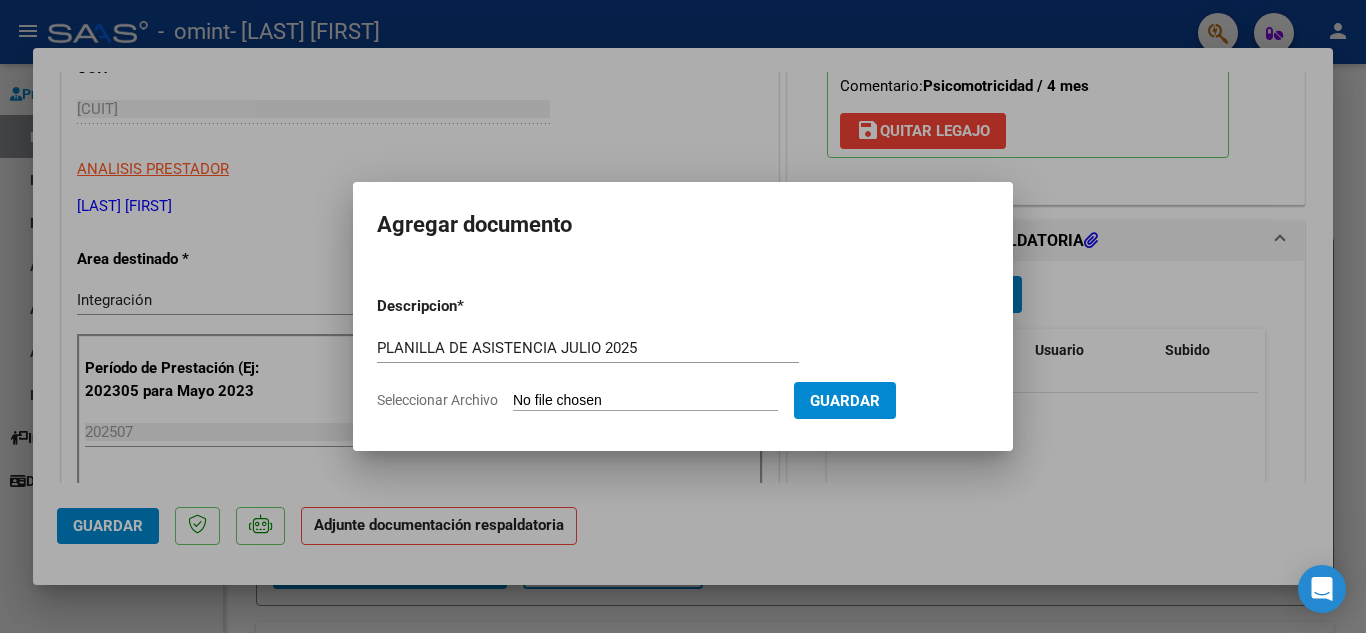 click on "Seleccionar Archivo" at bounding box center (645, 401) 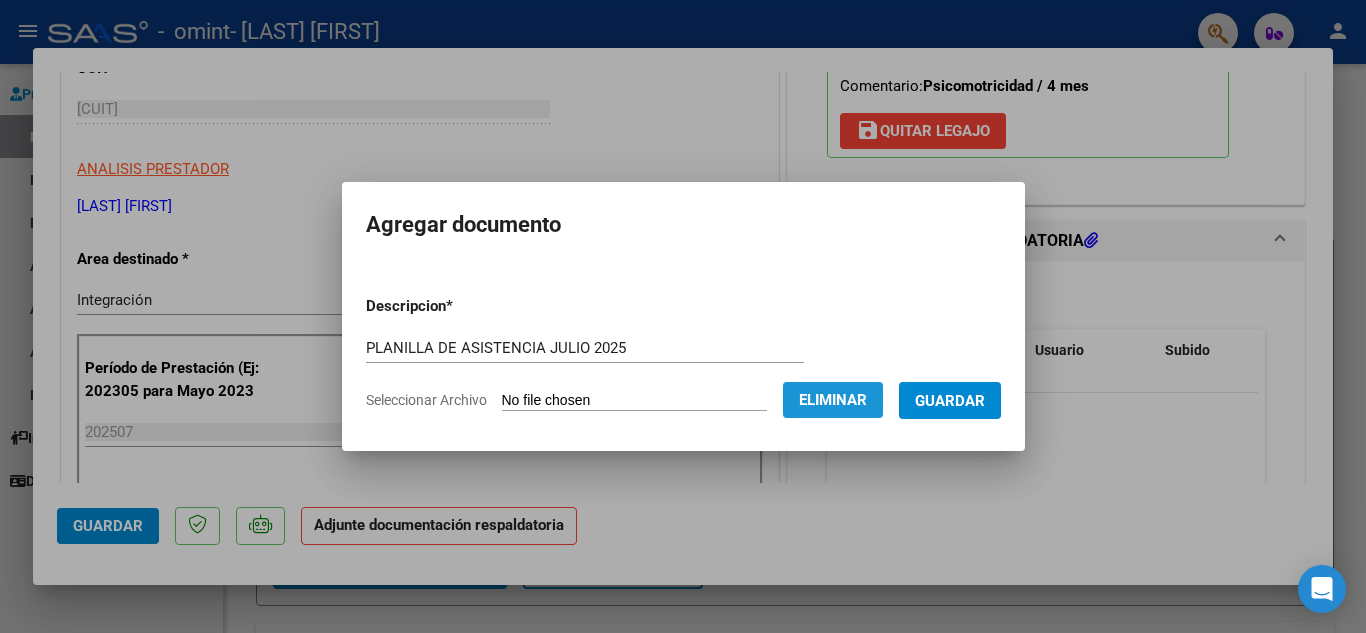 click on "Eliminar" 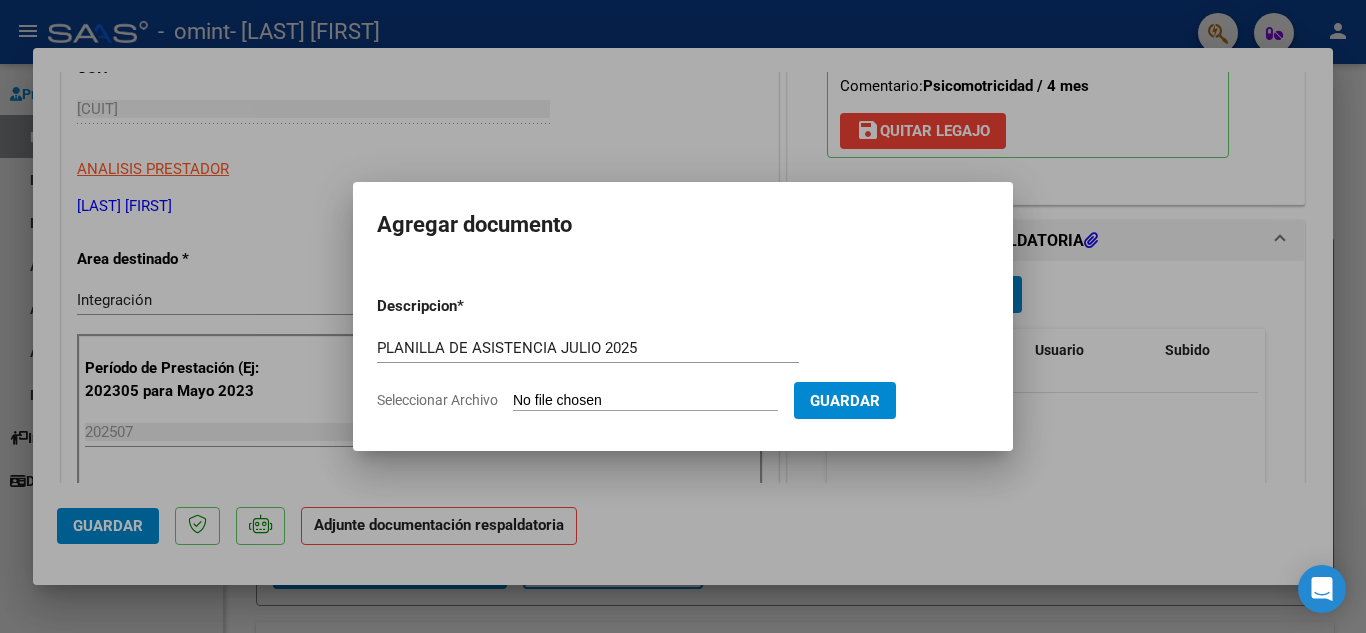 click on "Seleccionar Archivo" at bounding box center [645, 401] 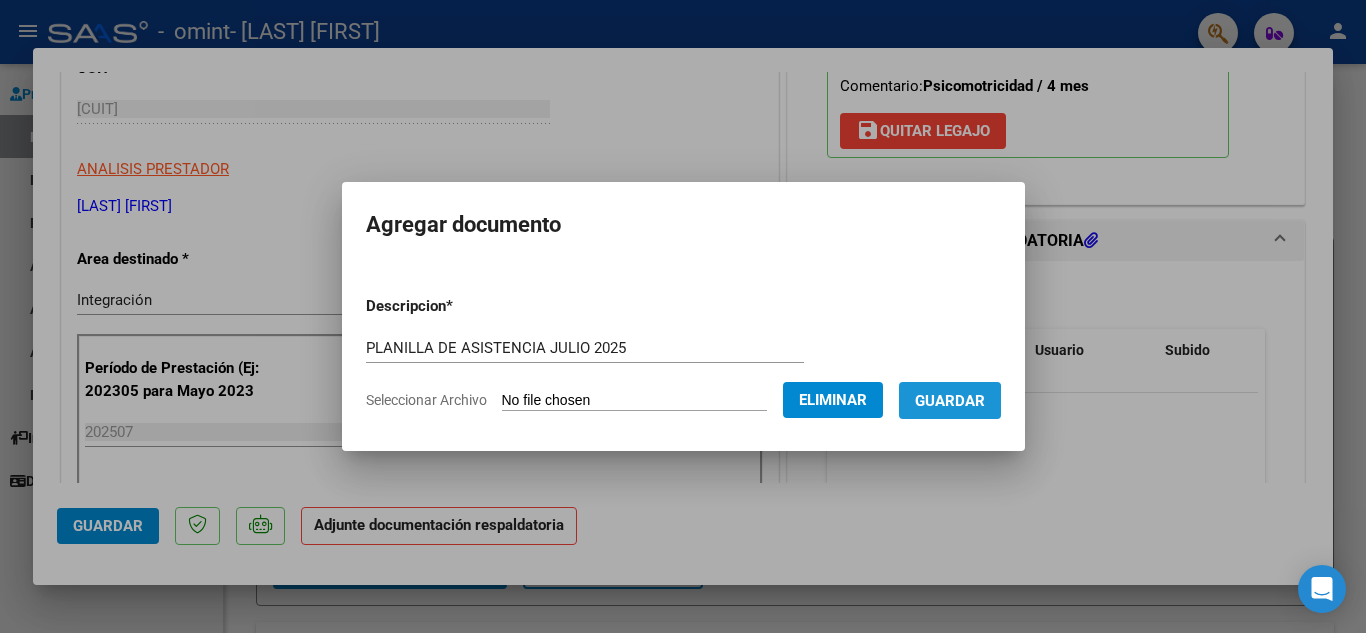 click on "Guardar" at bounding box center [950, 401] 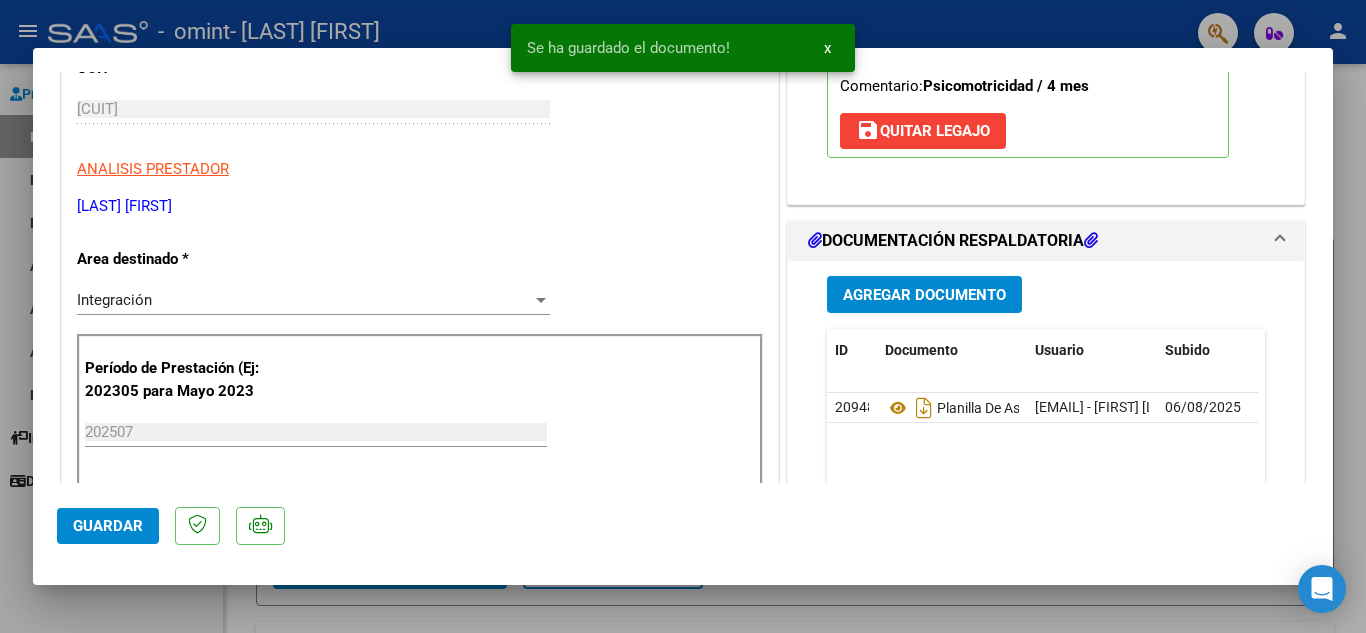 scroll, scrollTop: 0, scrollLeft: 0, axis: both 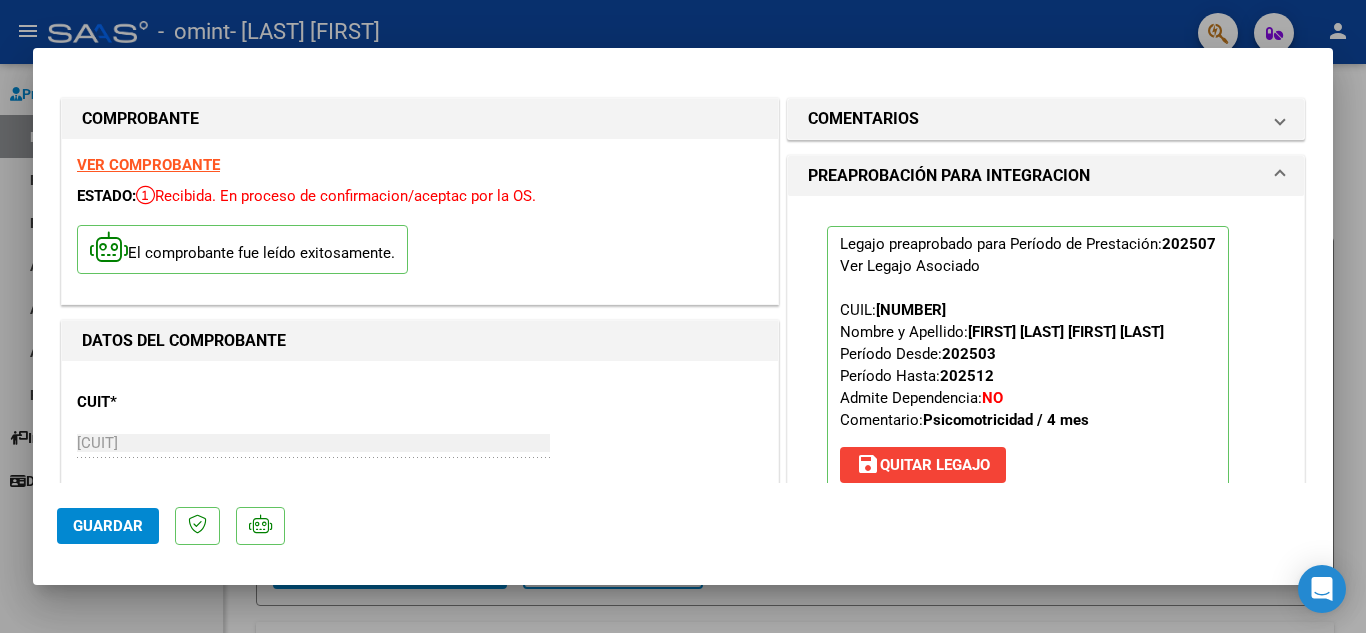click on "COMPROBANTE VER COMPROBANTE       ESTADO:   Recibida. En proceso de confirmacion/aceptac por la OS.     El comprobante fue leído exitosamente.  DATOS DEL COMPROBANTE CUIT  *   [CUIT] Ingresar CUIT  ANALISIS PRESTADOR  [LAST] [FIRST]  ARCA Padrón  Area destinado * Integración Seleccionar Area Período de Prestación (Ej: 202305 para Mayo 2023    202507 Ingrese el Período de Prestación como indica el ejemplo   Una vez que se asoció a un legajo aprobado no se puede cambiar el período de prestación.   Comprobante Tipo * Recibo C Seleccionar Tipo Punto de Venta  *   3 Ingresar el Nro.  Número  *   1607 Ingresar el Nro.  Monto  *   $ 49.482,44 Ingresar el monto  Fecha del Cpbt.  *   2025-08-04 Ingresar la fecha  CAE / CAEA (no ingrese CAI)    75312012590473 Ingresar el CAE o CAEA (no ingrese CAI)  Fecha de Vencimiento    2025-08-14 Ingresar la fecha  Ref. Externa    Ingresar la ref.  N° Liquidación    Ingresar el N° Liquidación  COMENTARIOS Comentarios del Prestador / Gerenciador:  202507 ID" at bounding box center (683, 317) 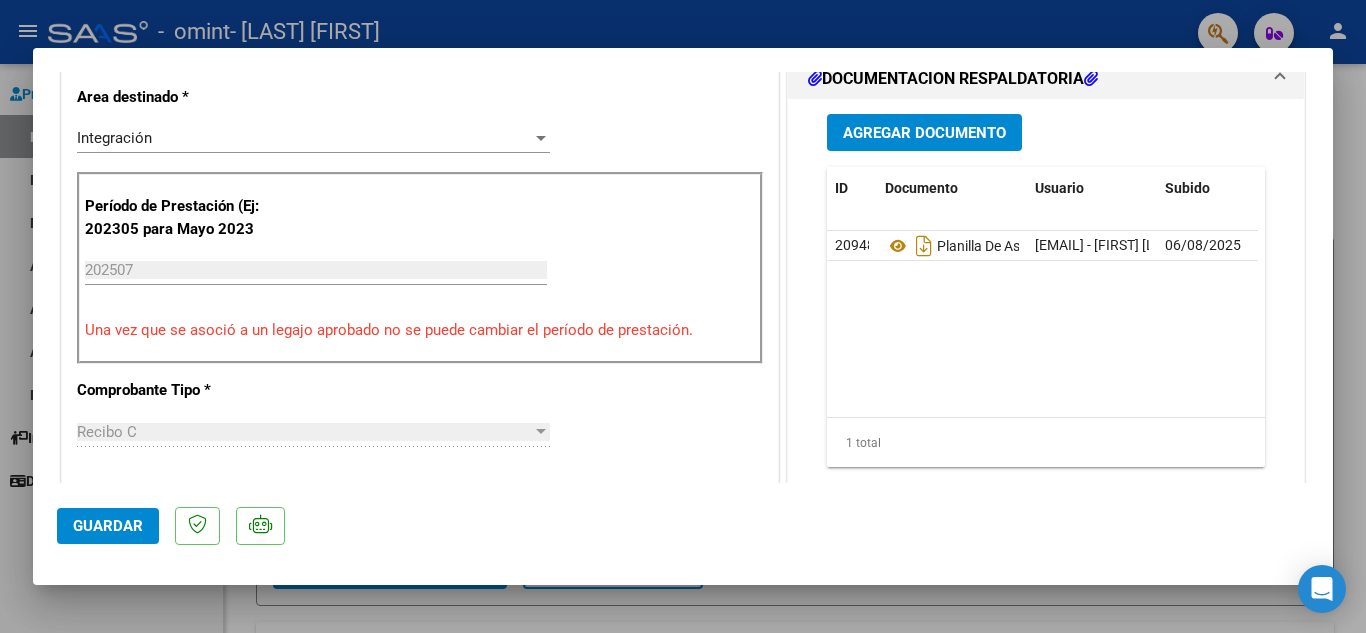 scroll, scrollTop: 0, scrollLeft: 0, axis: both 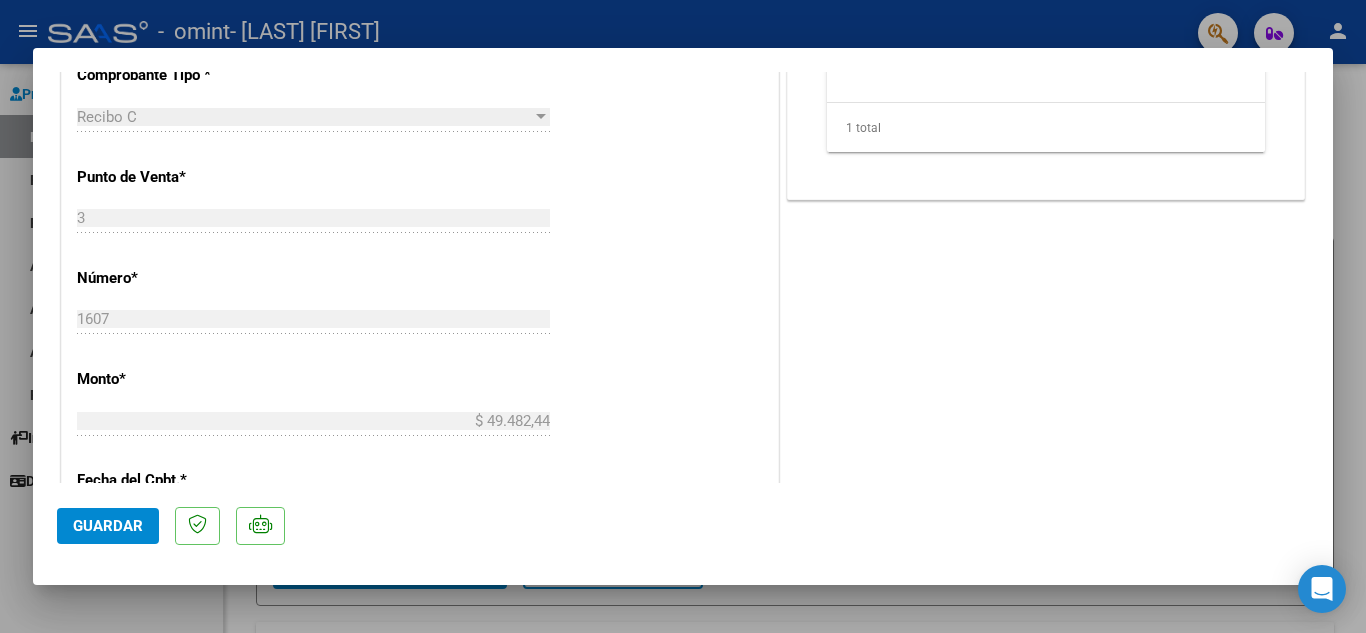 click on "Guardar" 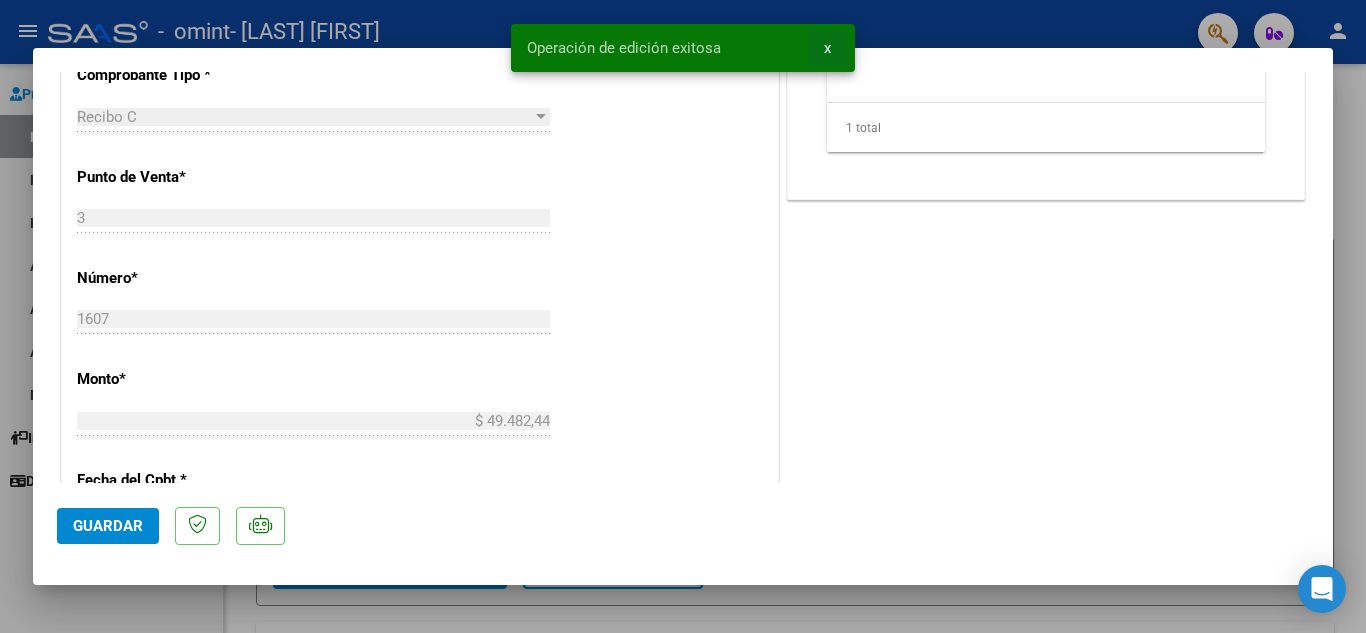 click on "x" at bounding box center [827, 48] 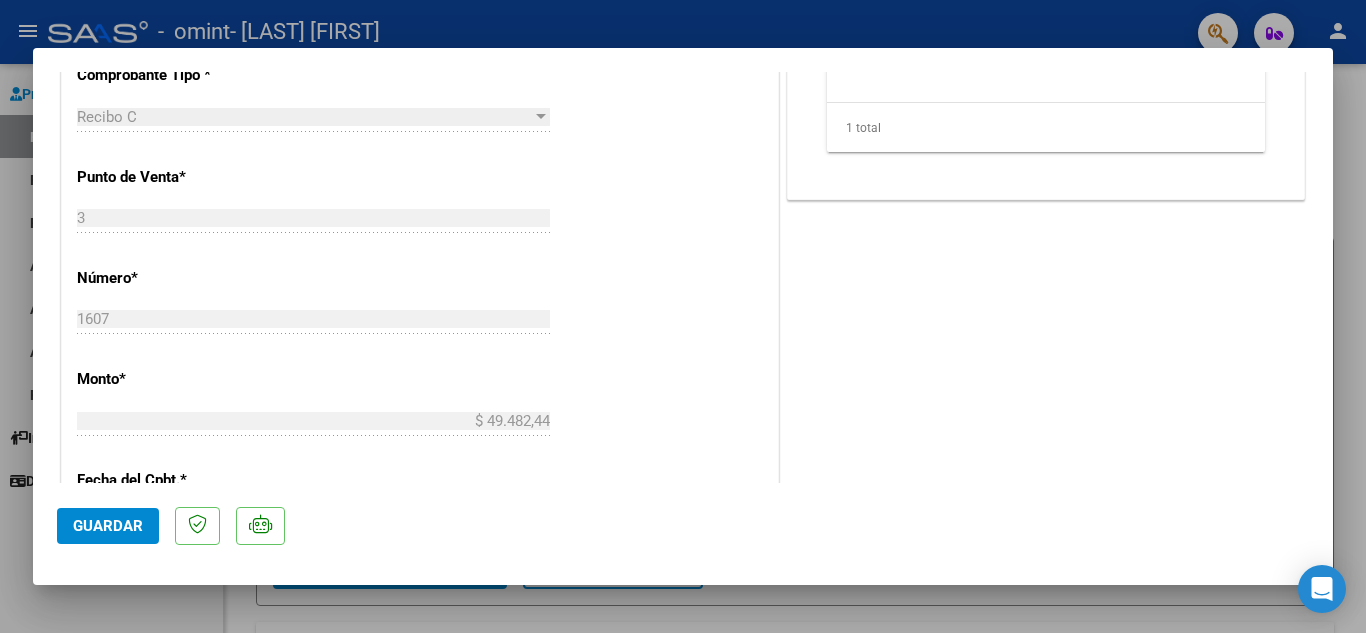 click at bounding box center (683, 316) 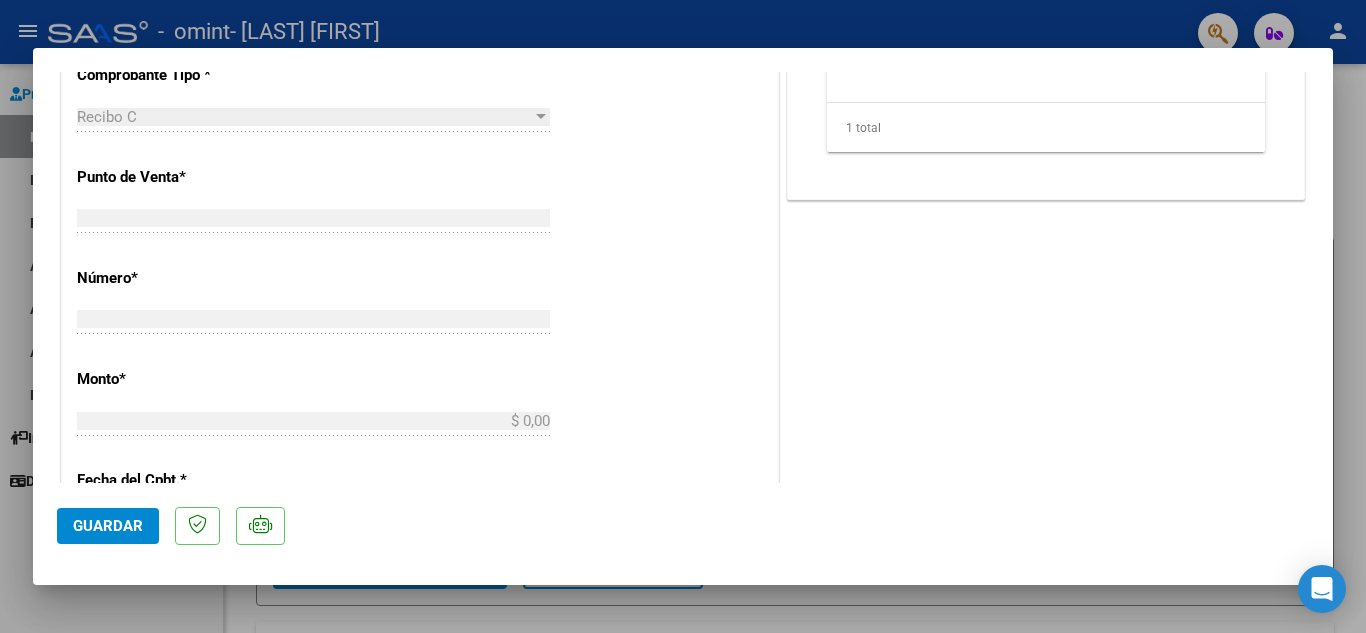scroll, scrollTop: 0, scrollLeft: 0, axis: both 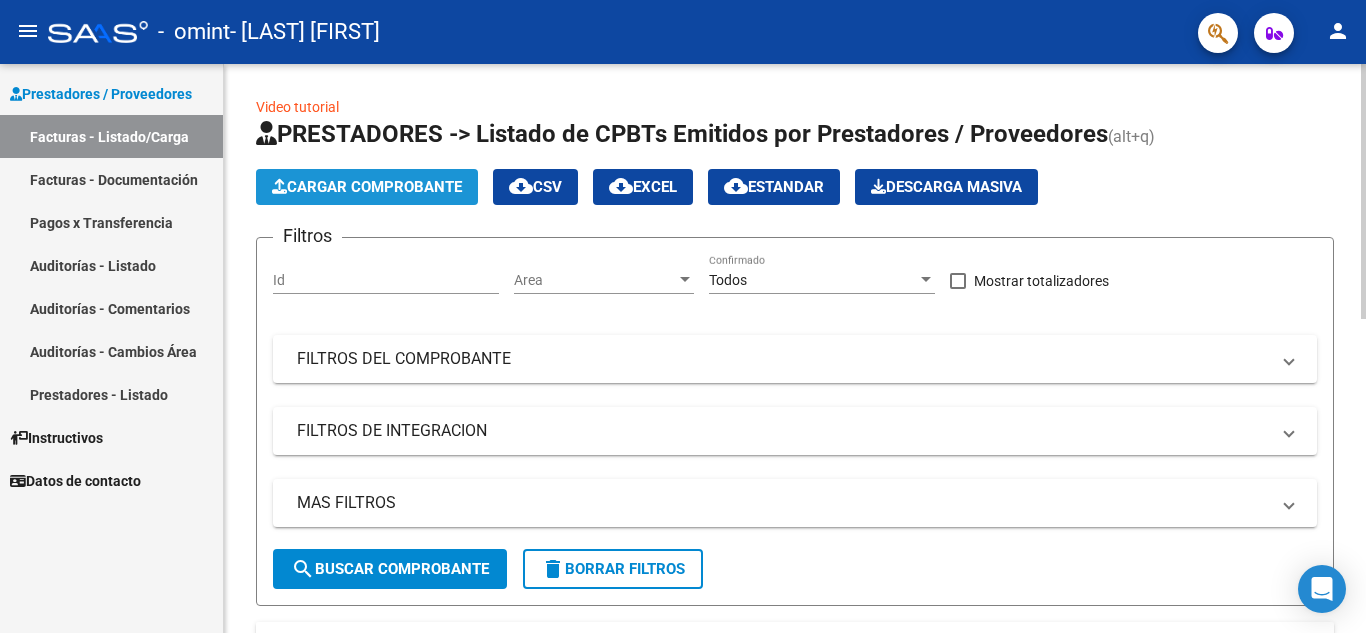 click on "Cargar Comprobante" 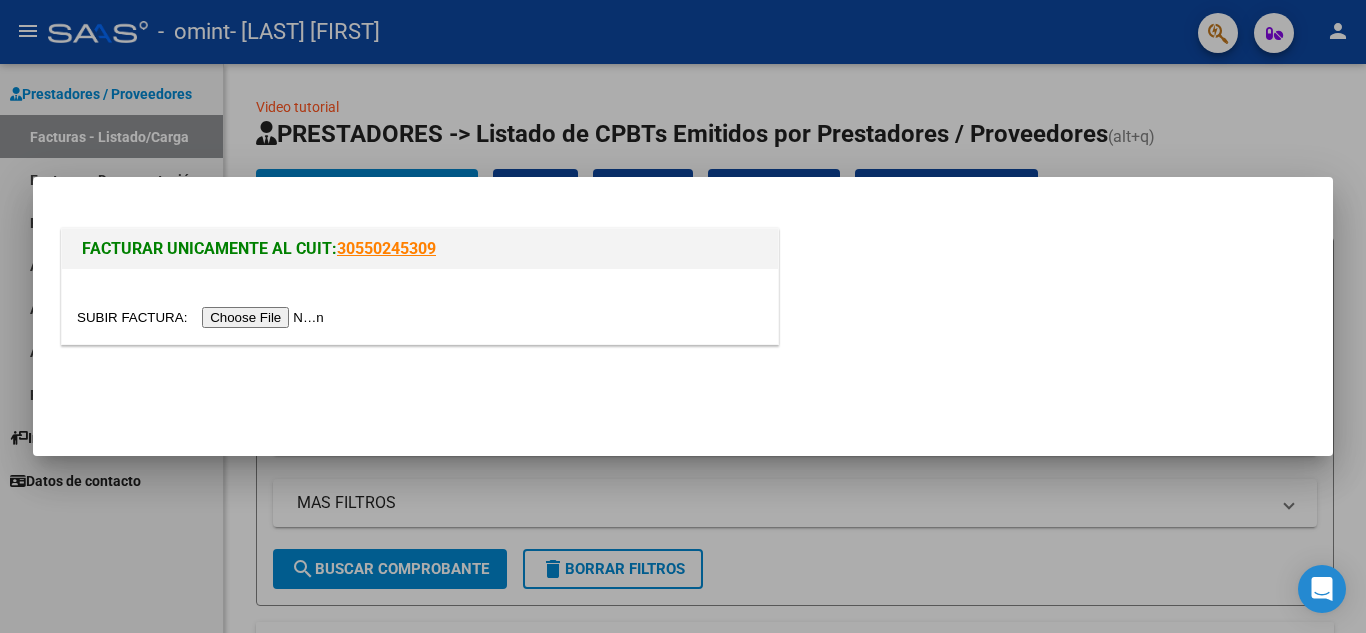 click at bounding box center [203, 317] 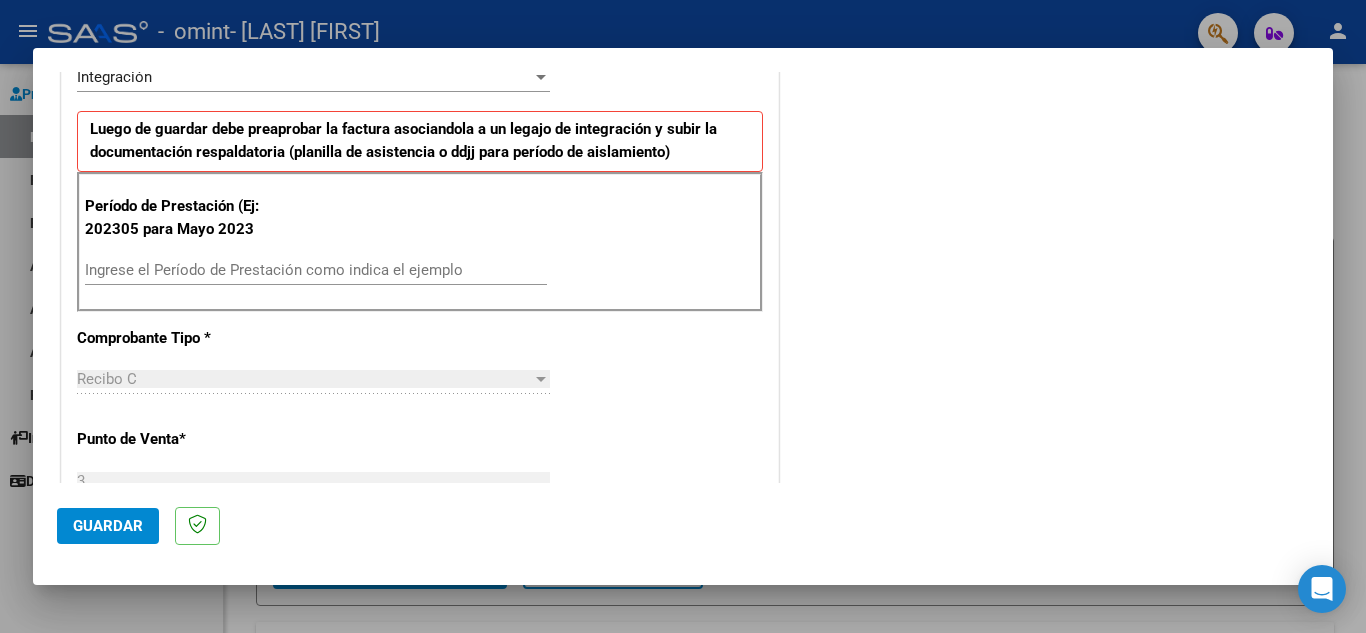 scroll, scrollTop: 500, scrollLeft: 0, axis: vertical 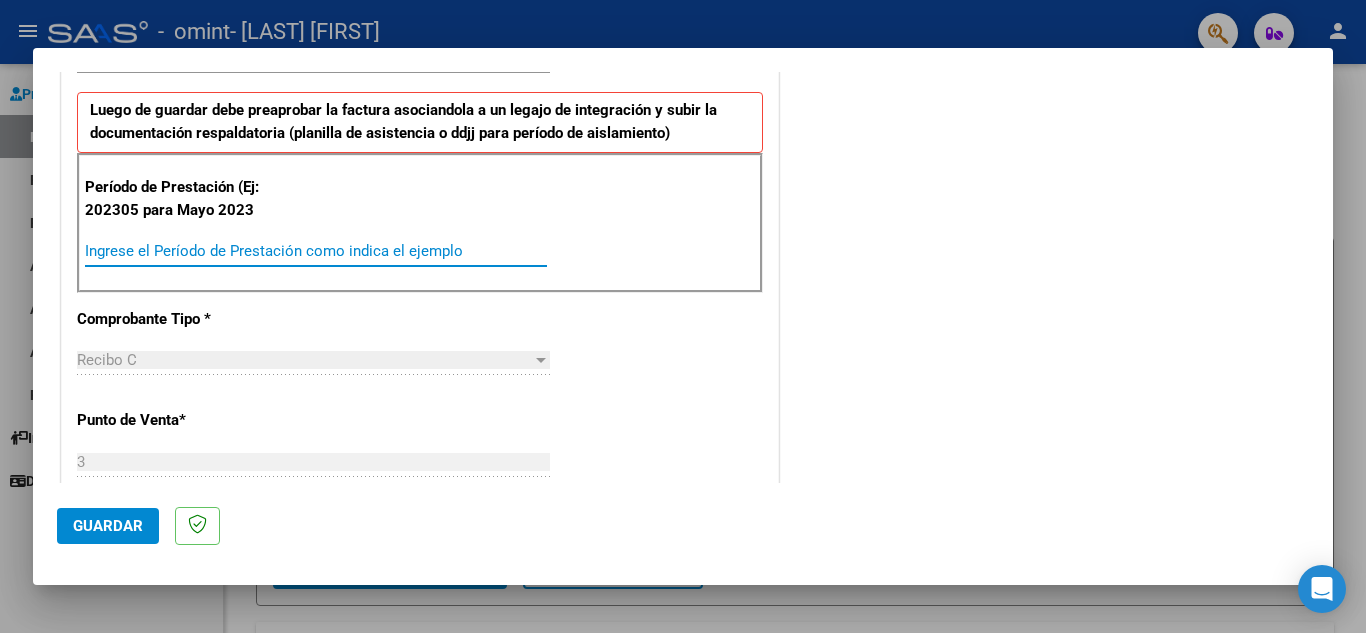 click on "Ingrese el Período de Prestación como indica el ejemplo" at bounding box center (316, 251) 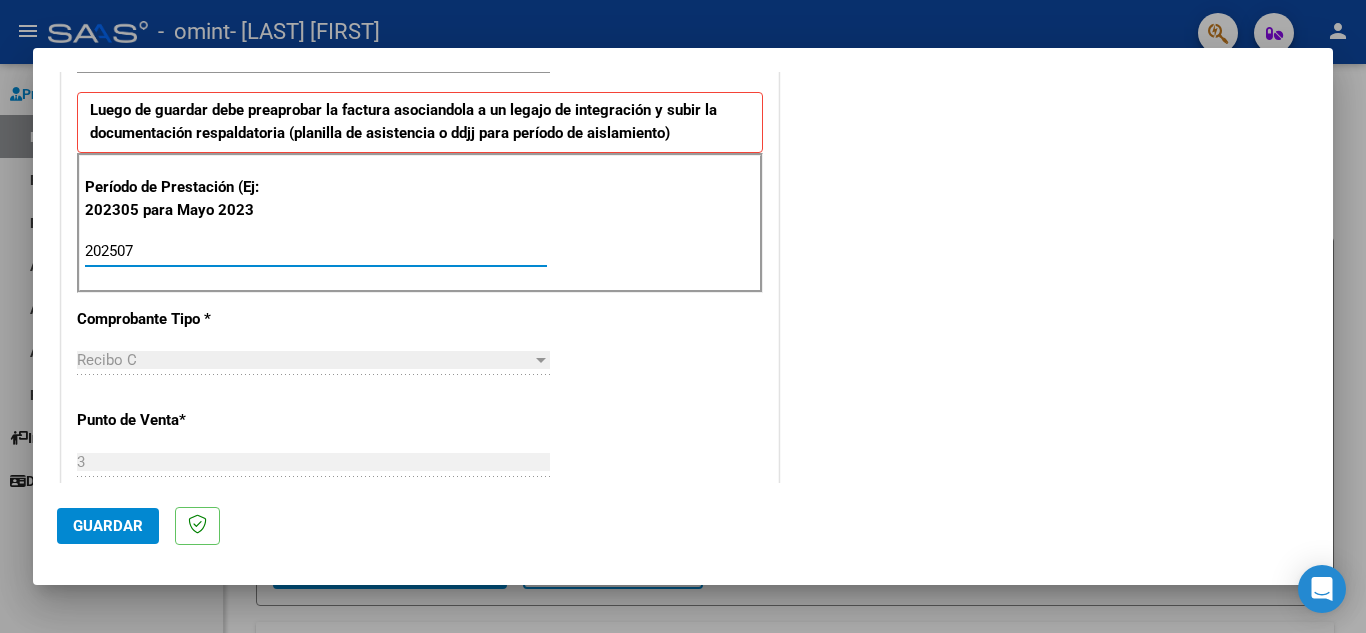 type on "202507" 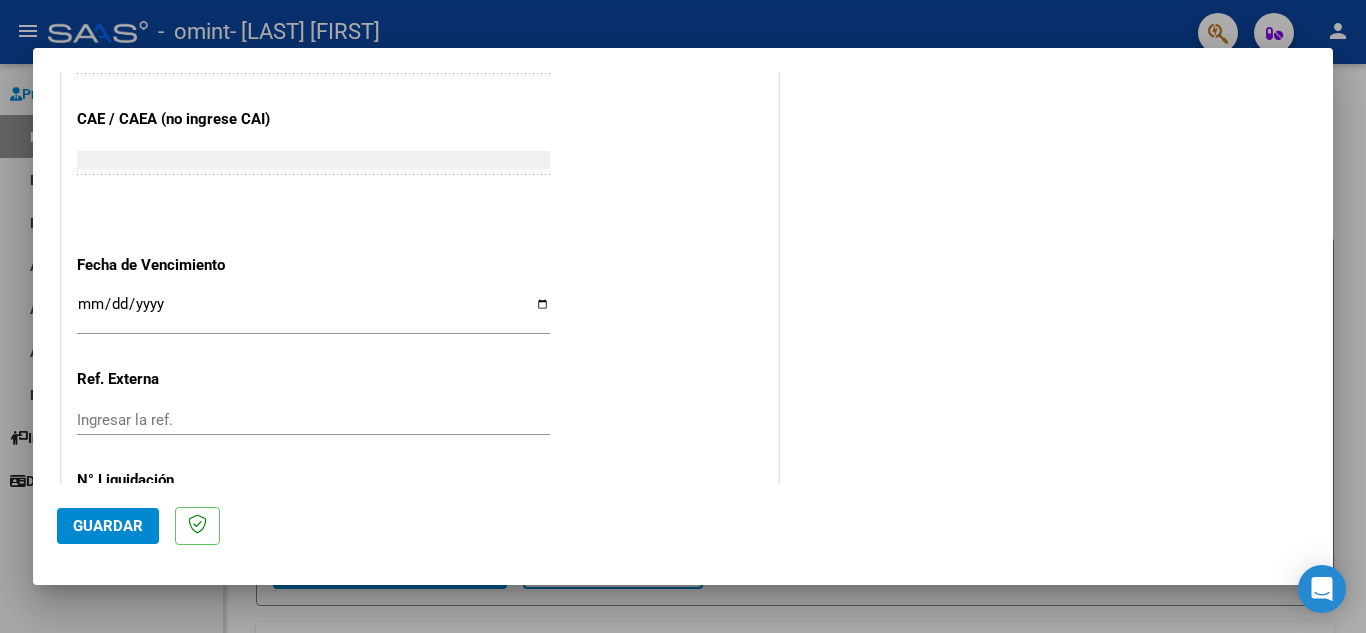 scroll, scrollTop: 1224, scrollLeft: 0, axis: vertical 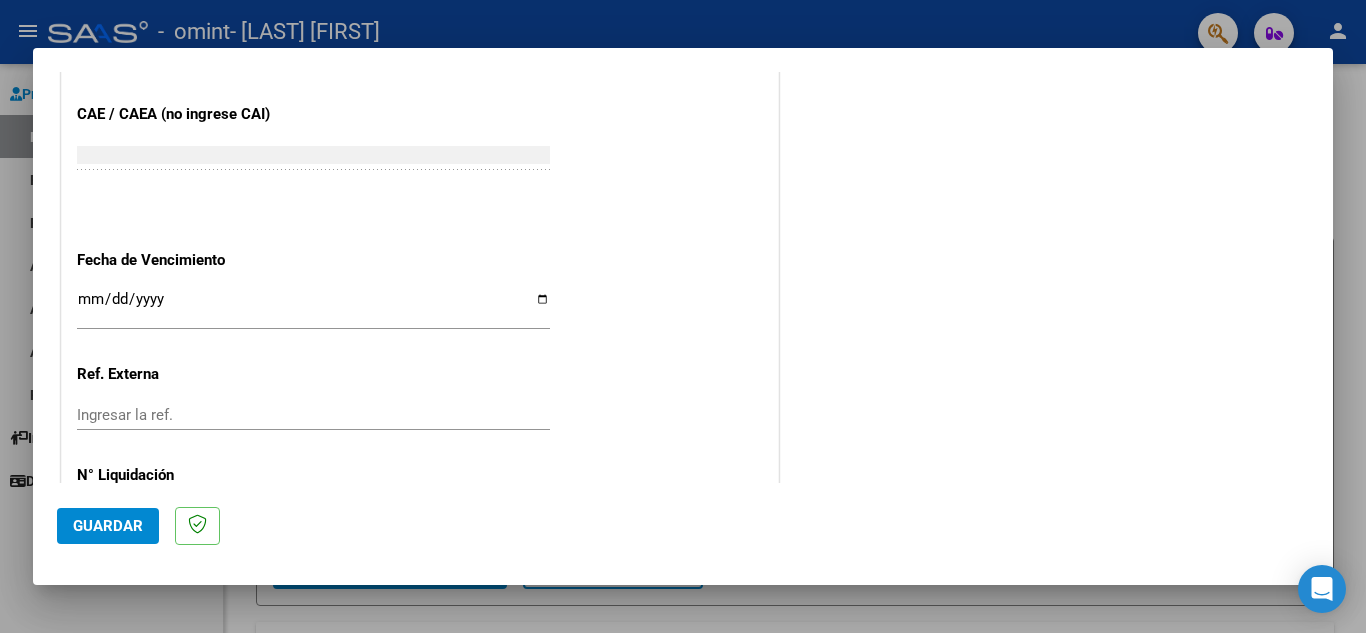 click on "Ingresar la fecha" at bounding box center [313, 307] 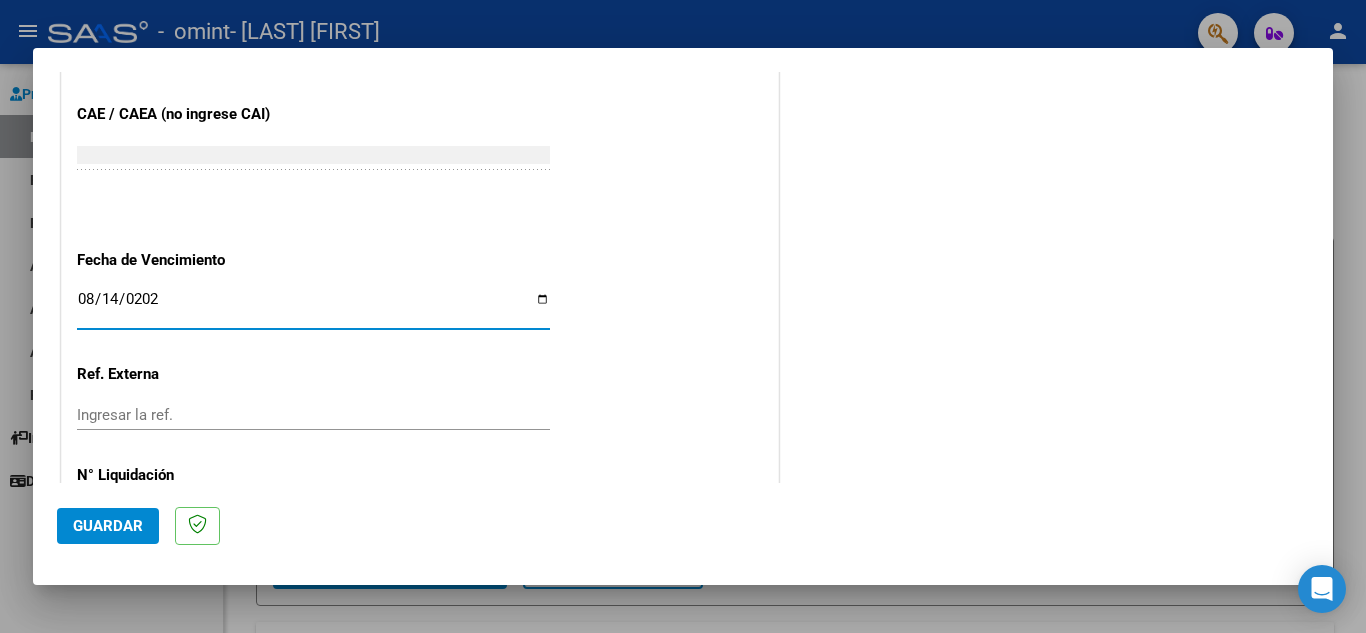 type on "2025-08-14" 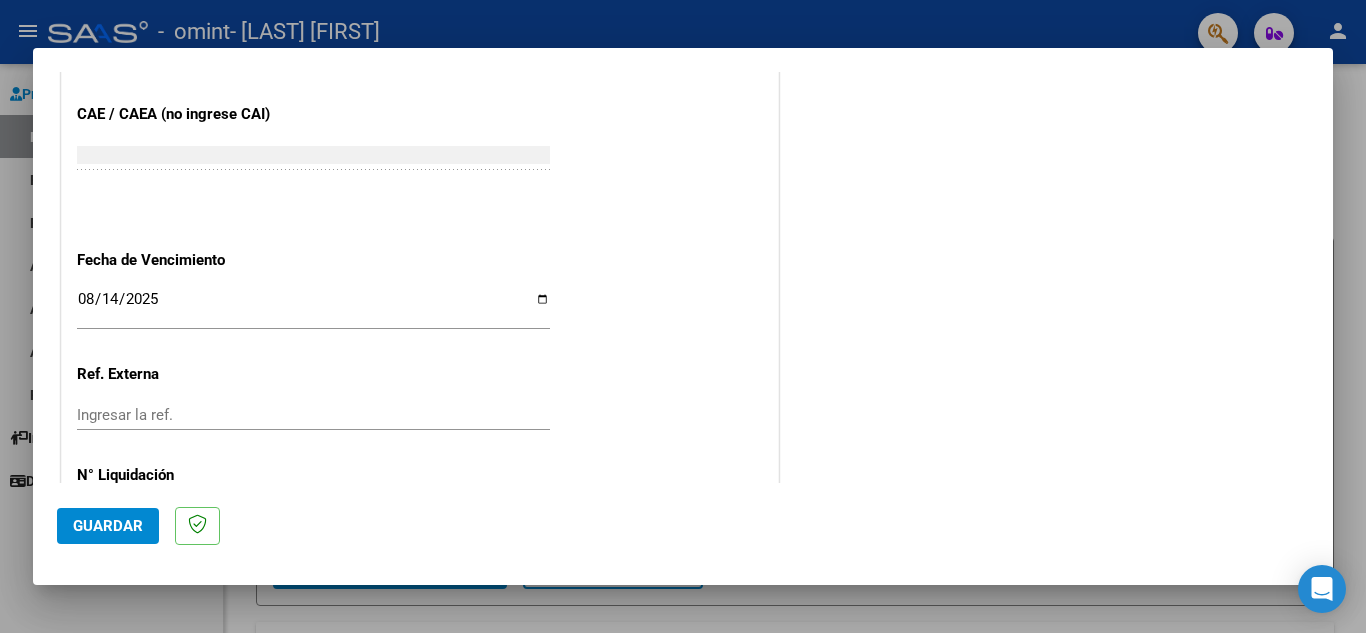 scroll, scrollTop: 1311, scrollLeft: 0, axis: vertical 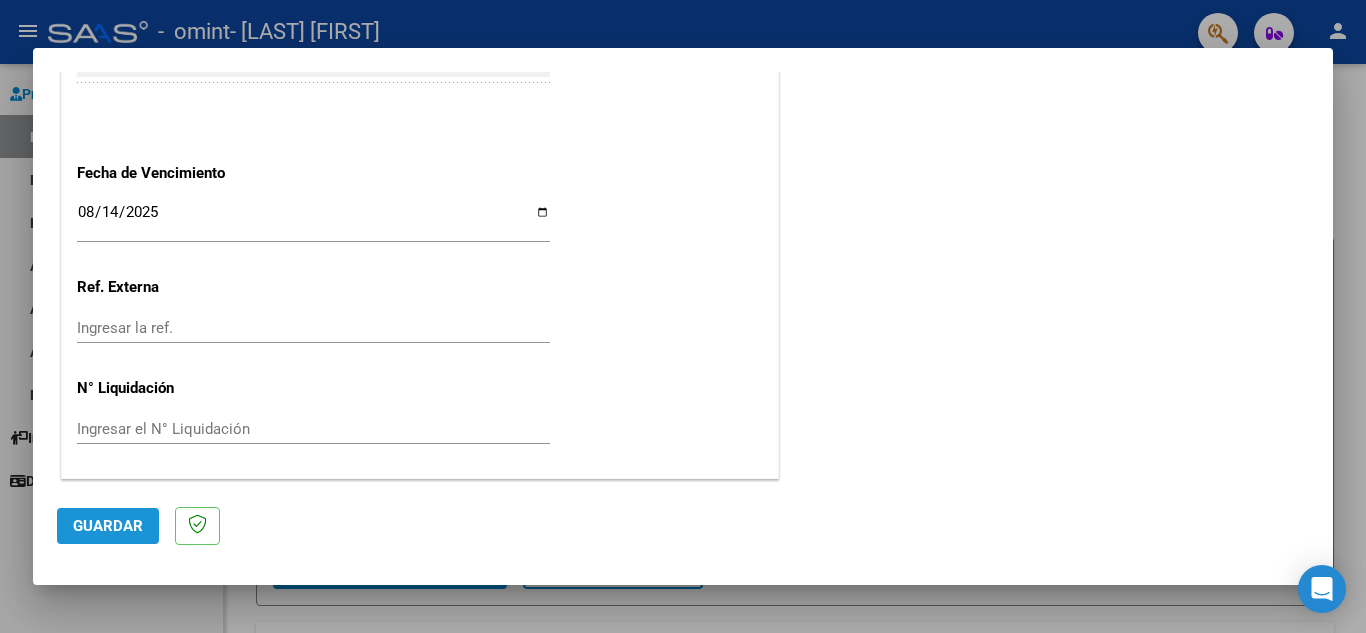 click on "Guardar" 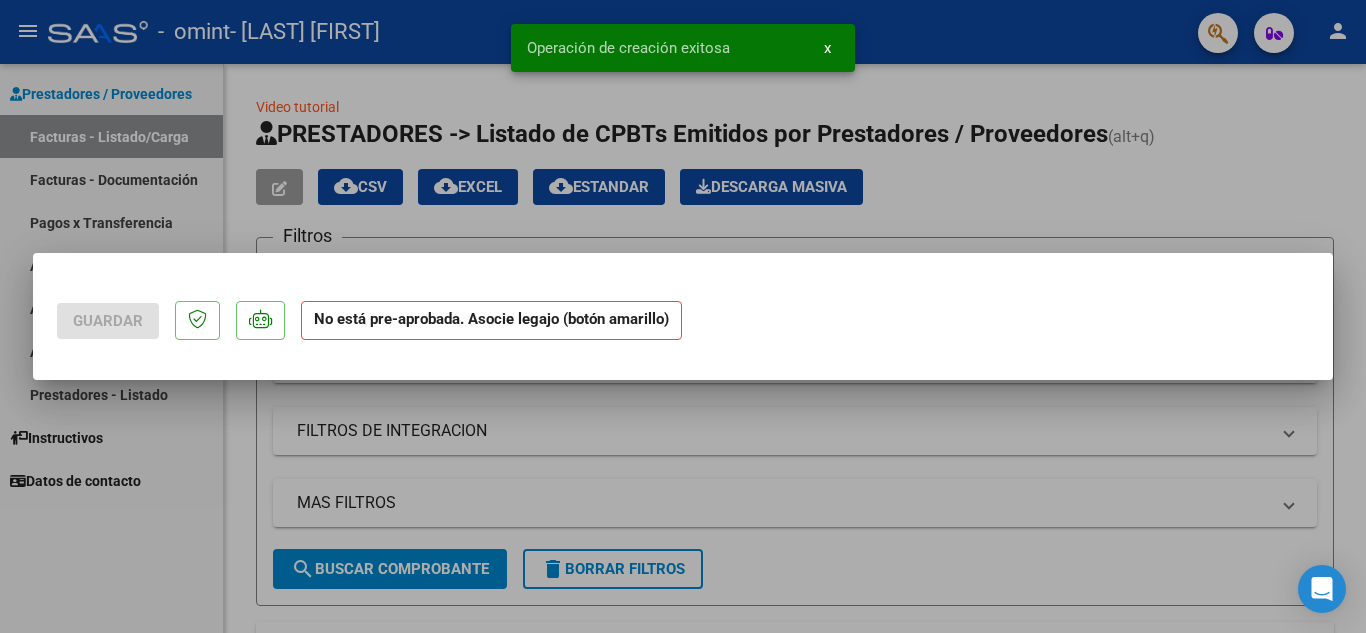 scroll, scrollTop: 0, scrollLeft: 0, axis: both 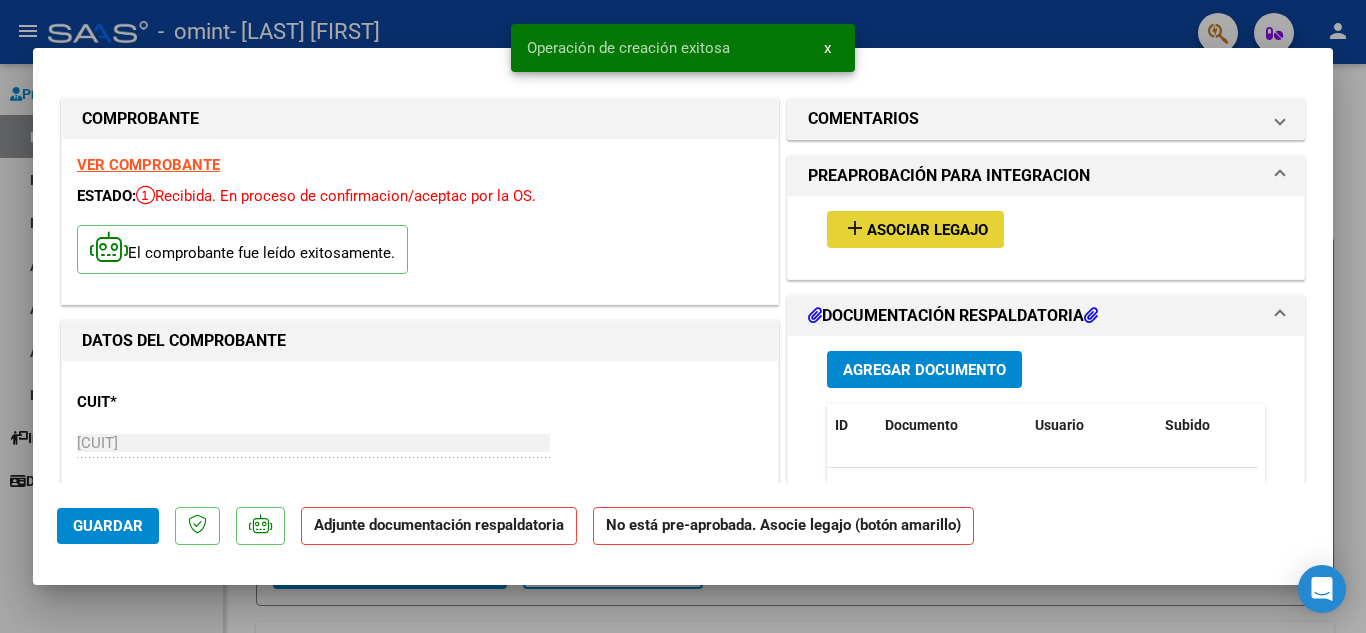 click on "Asociar Legajo" at bounding box center [927, 230] 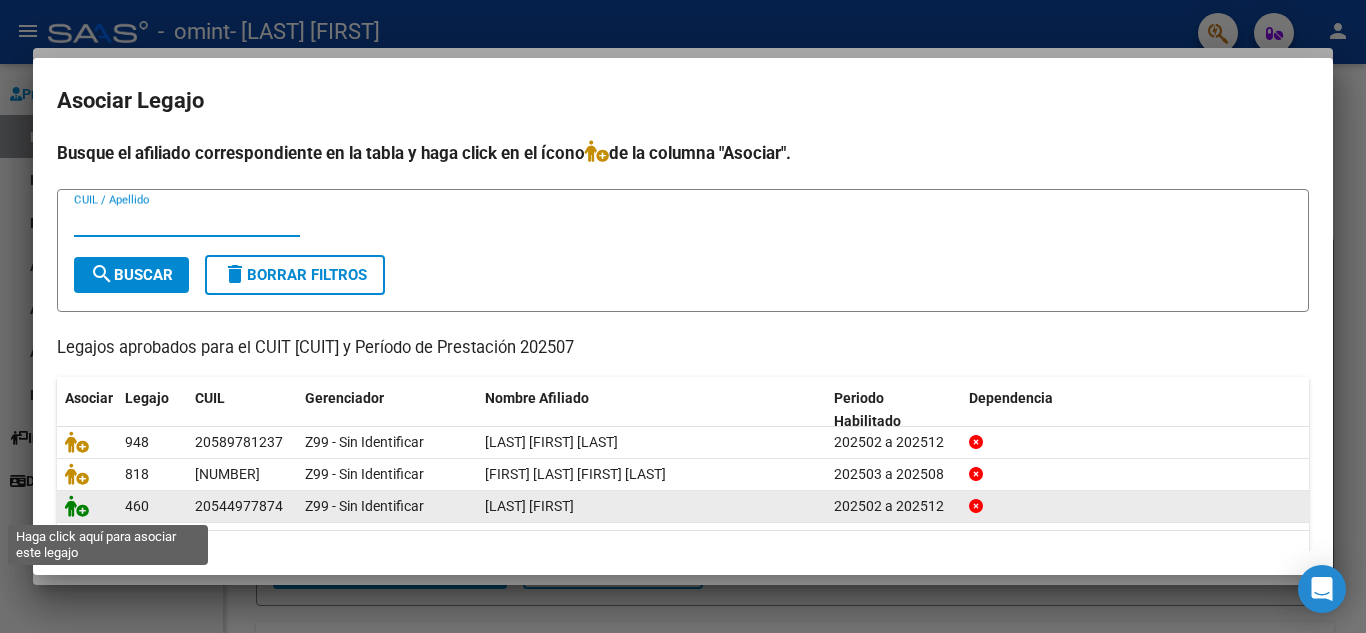 click 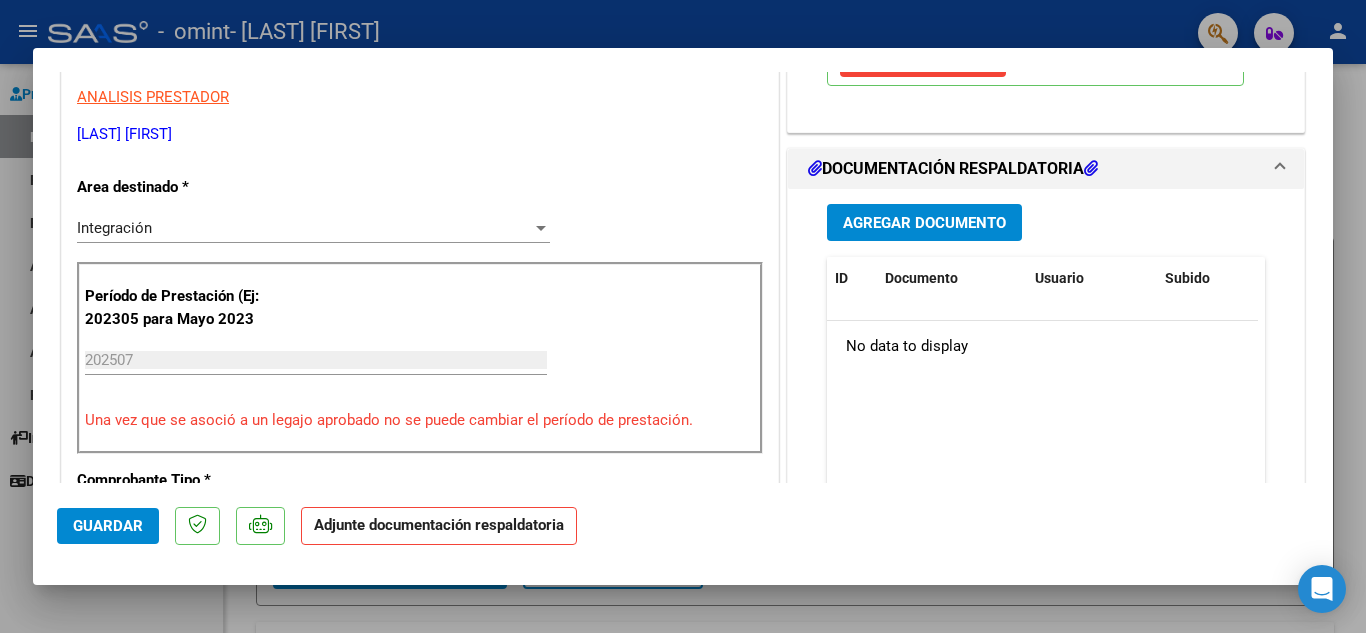 scroll, scrollTop: 420, scrollLeft: 0, axis: vertical 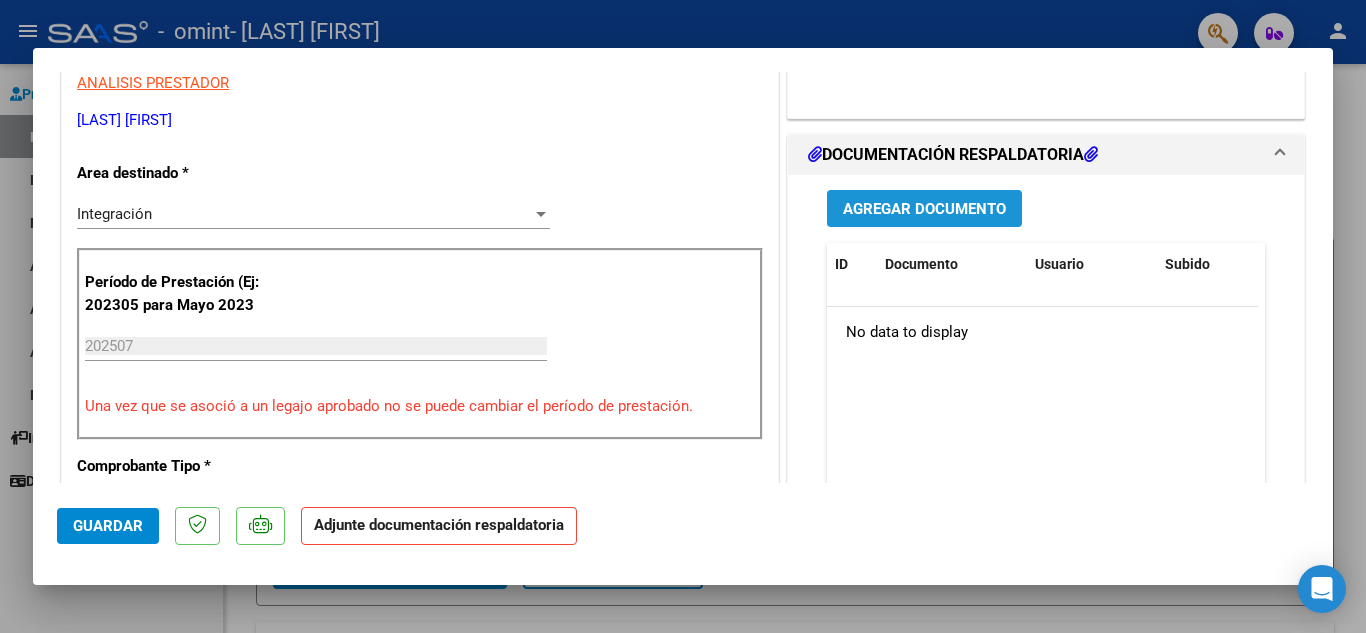 click on "Agregar Documento" at bounding box center (924, 209) 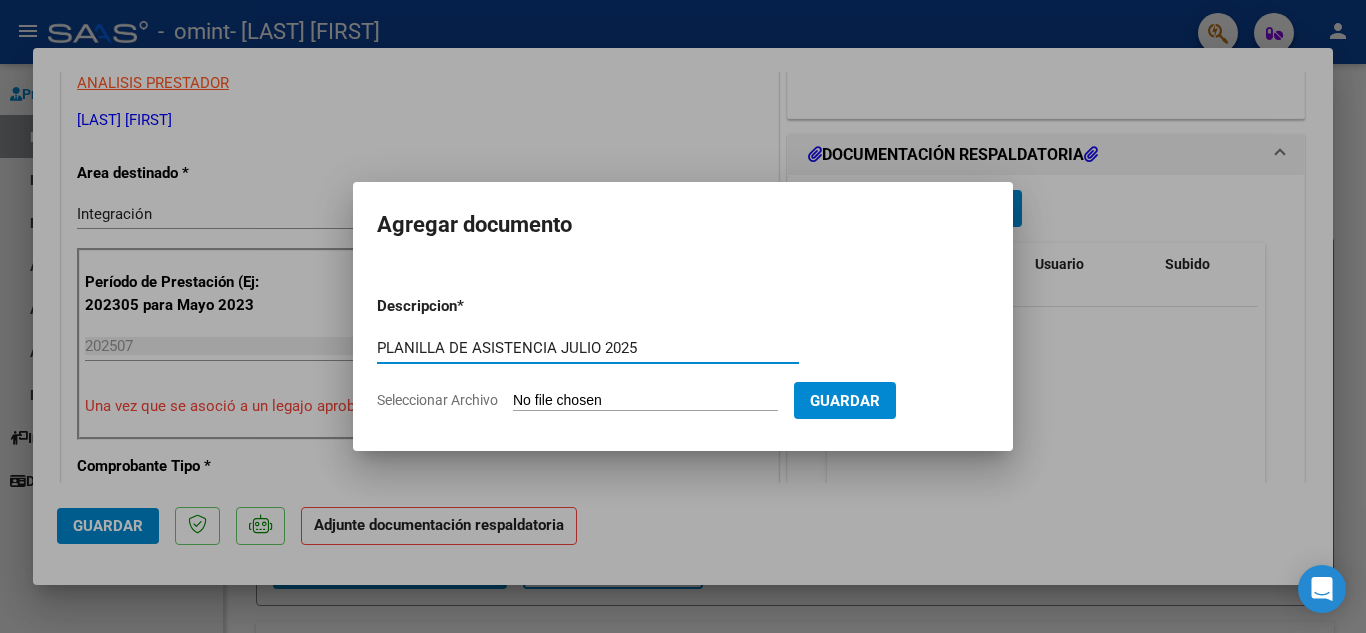type on "PLANILLA DE ASISTENCIA JULIO 2025" 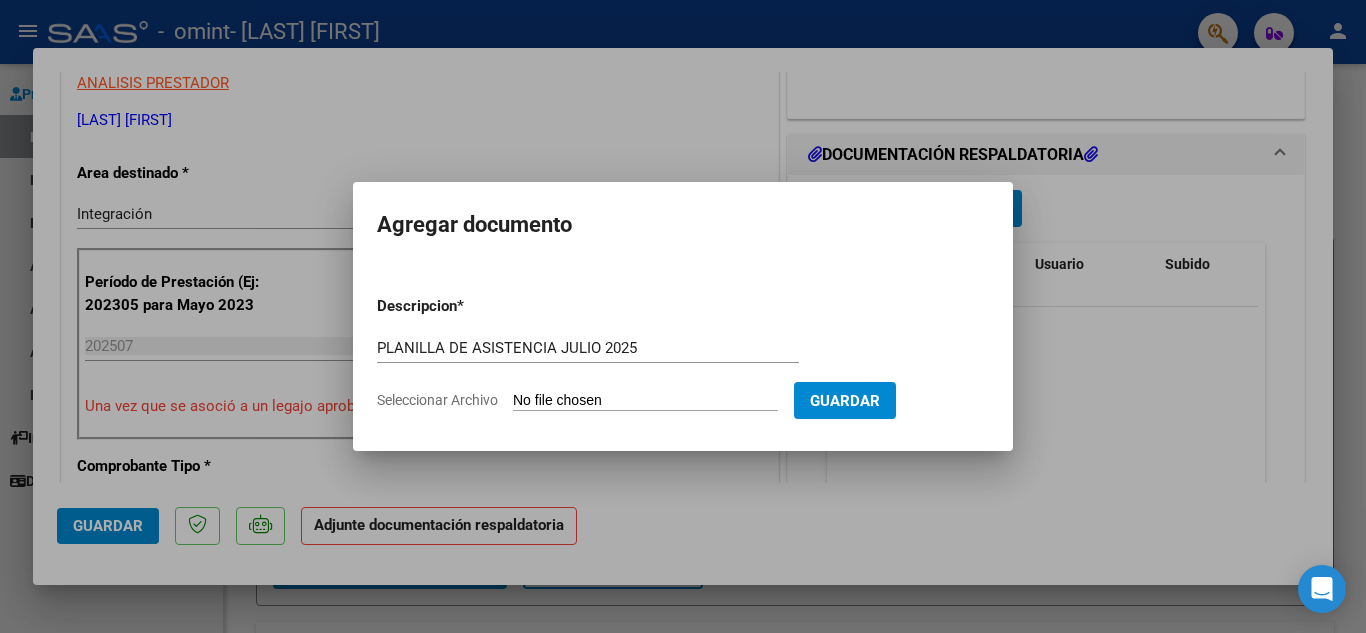 type on "C:\fakepath\PLANILLA DE ASISTENCIA JULIO 2025- [LAST] [FIRST].pdf" 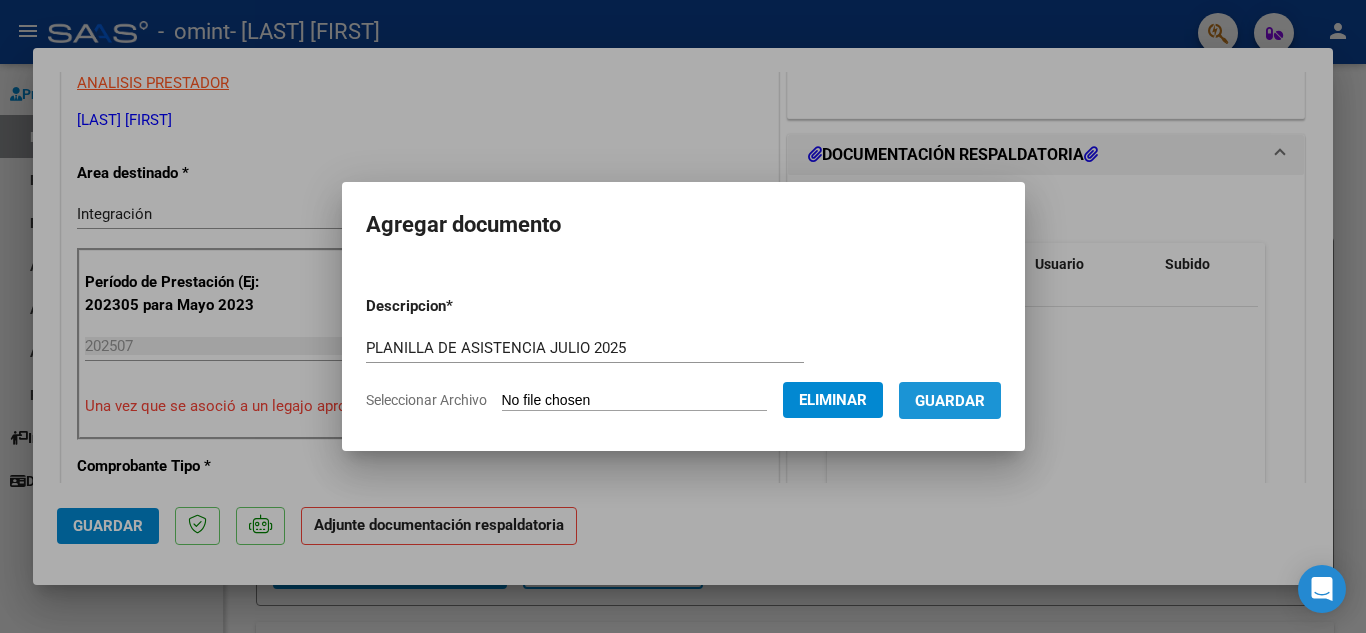 click on "Guardar" at bounding box center [950, 400] 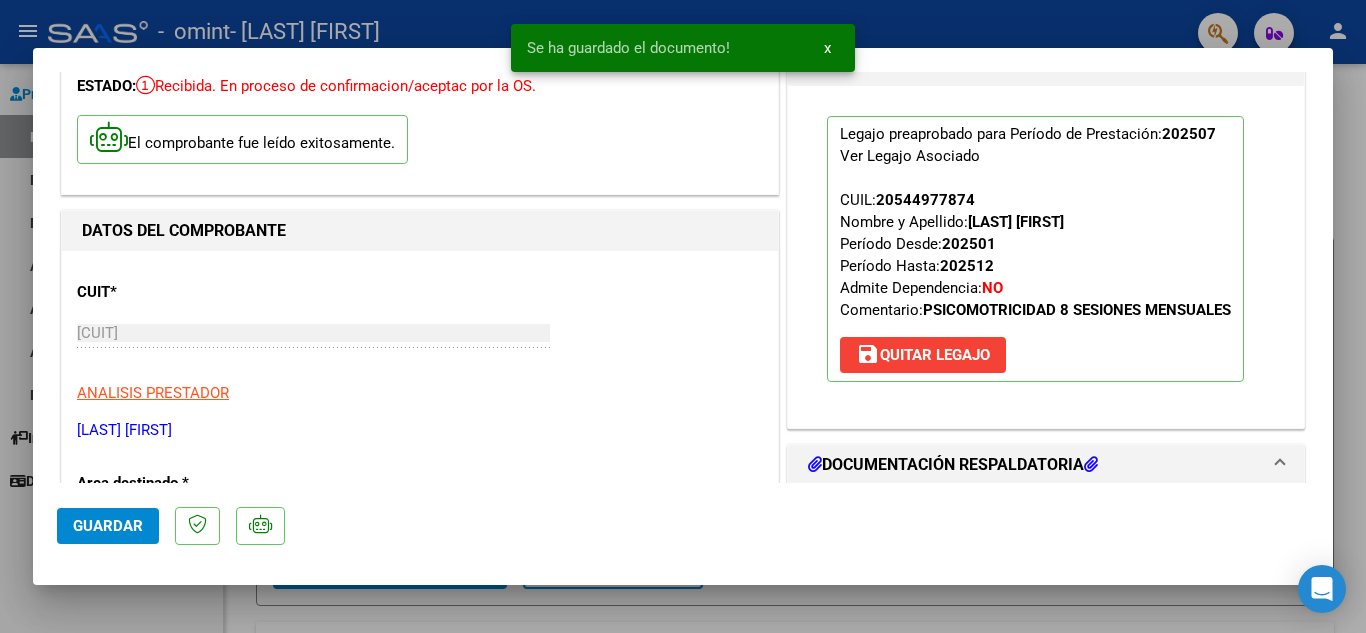 scroll, scrollTop: 0, scrollLeft: 0, axis: both 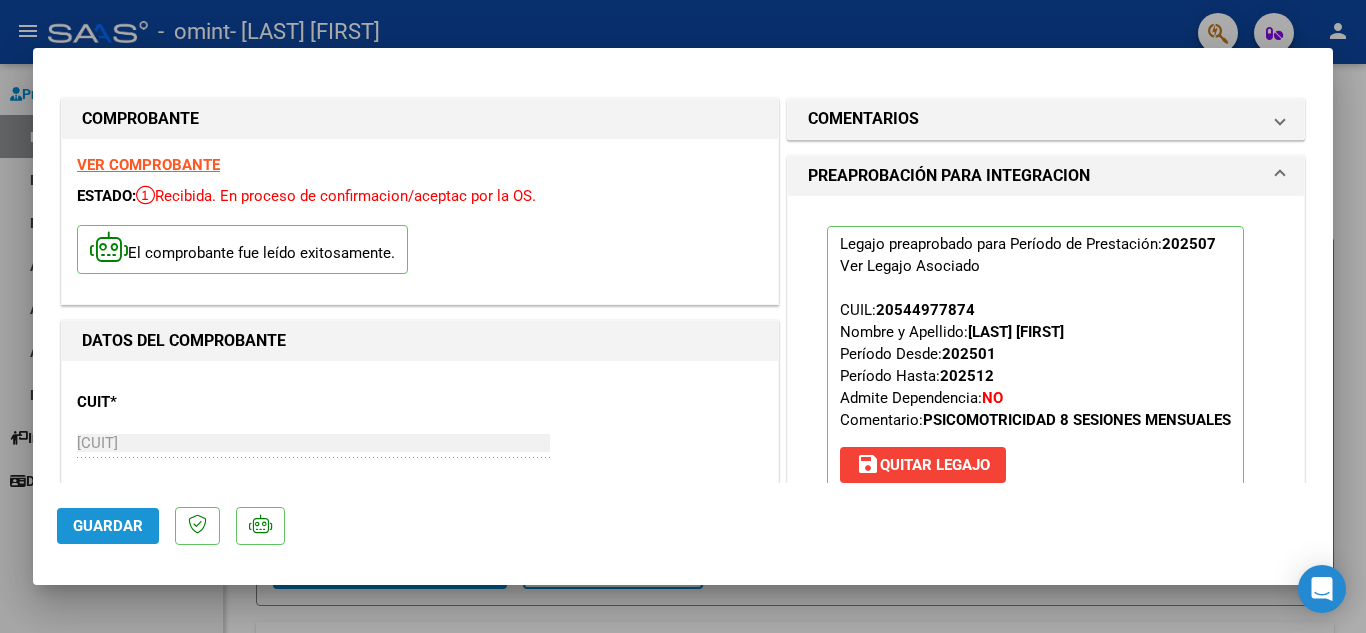 click on "Guardar" 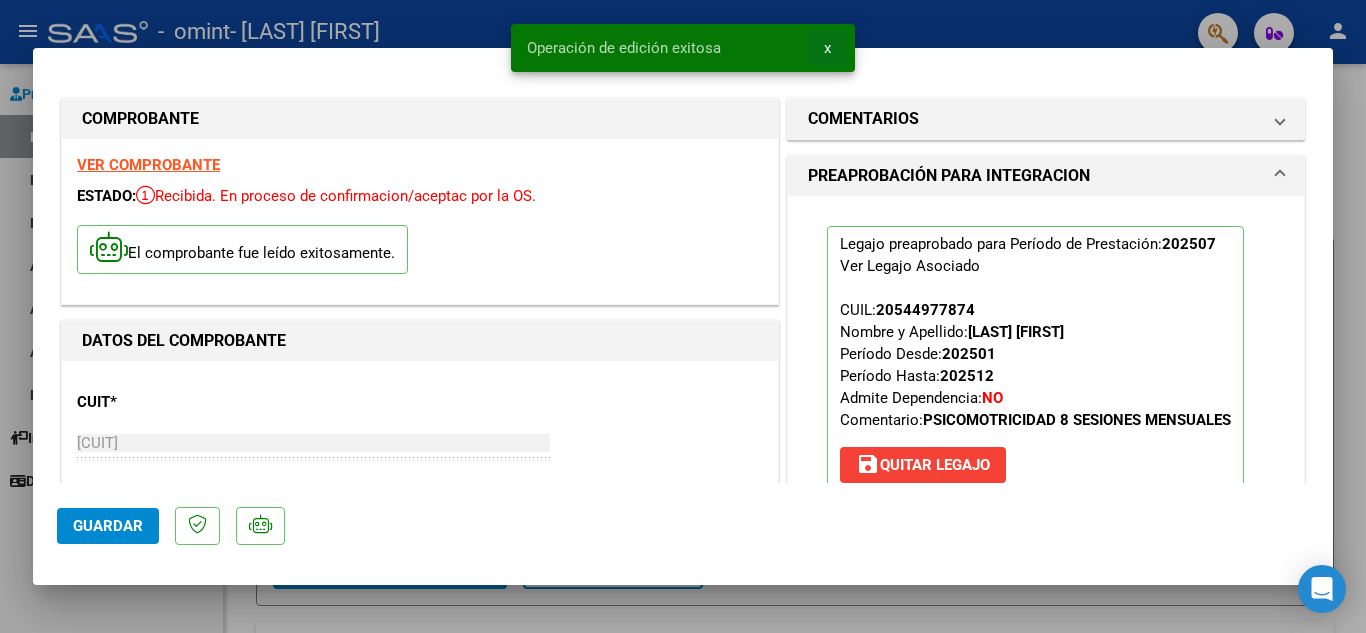 click on "x" at bounding box center [827, 48] 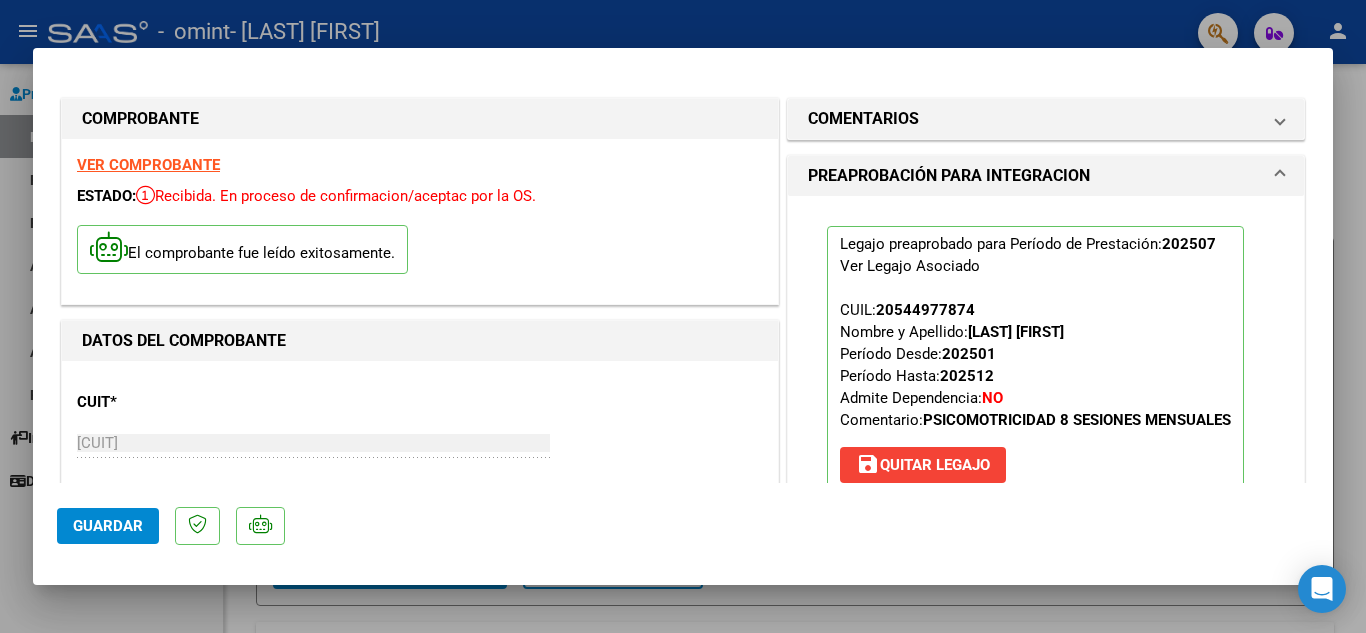 click at bounding box center [683, 316] 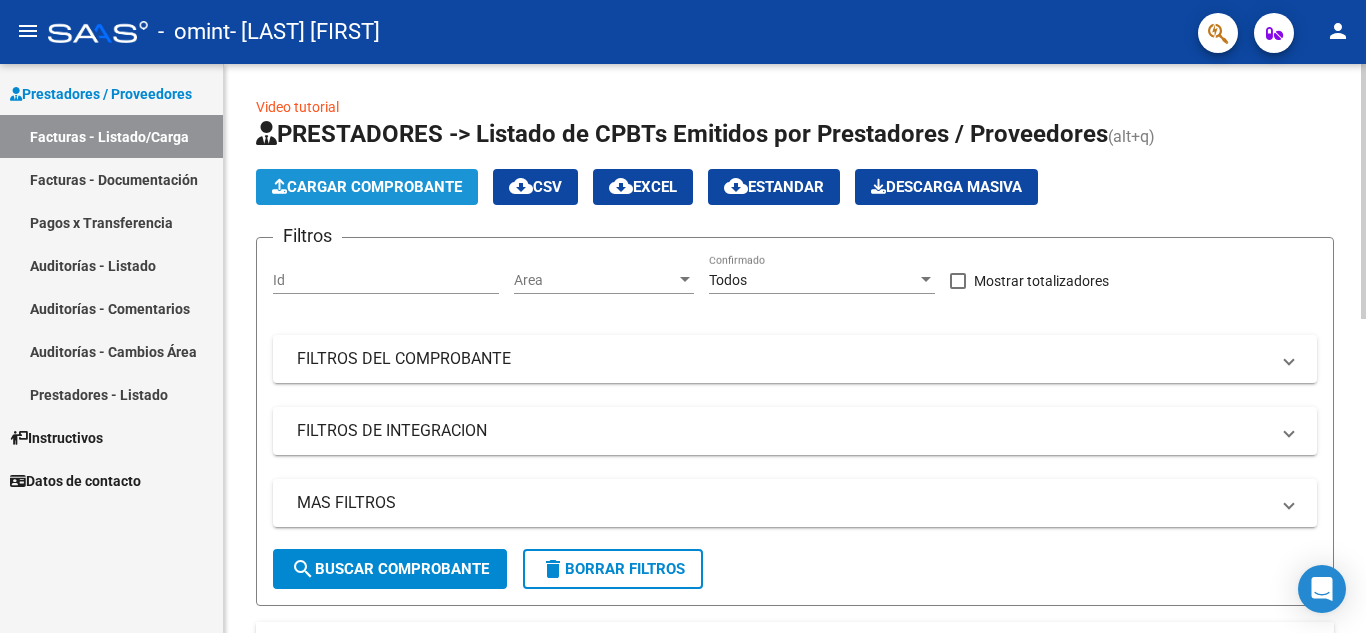 click on "Cargar Comprobante" 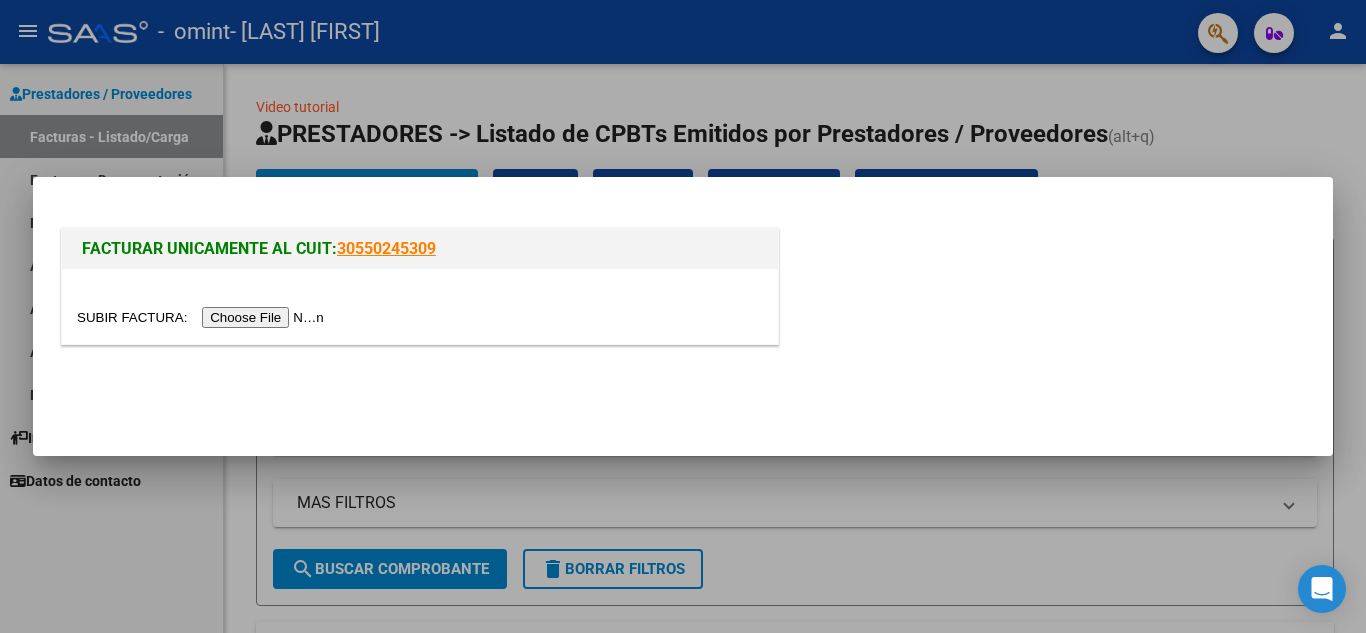 click at bounding box center [203, 317] 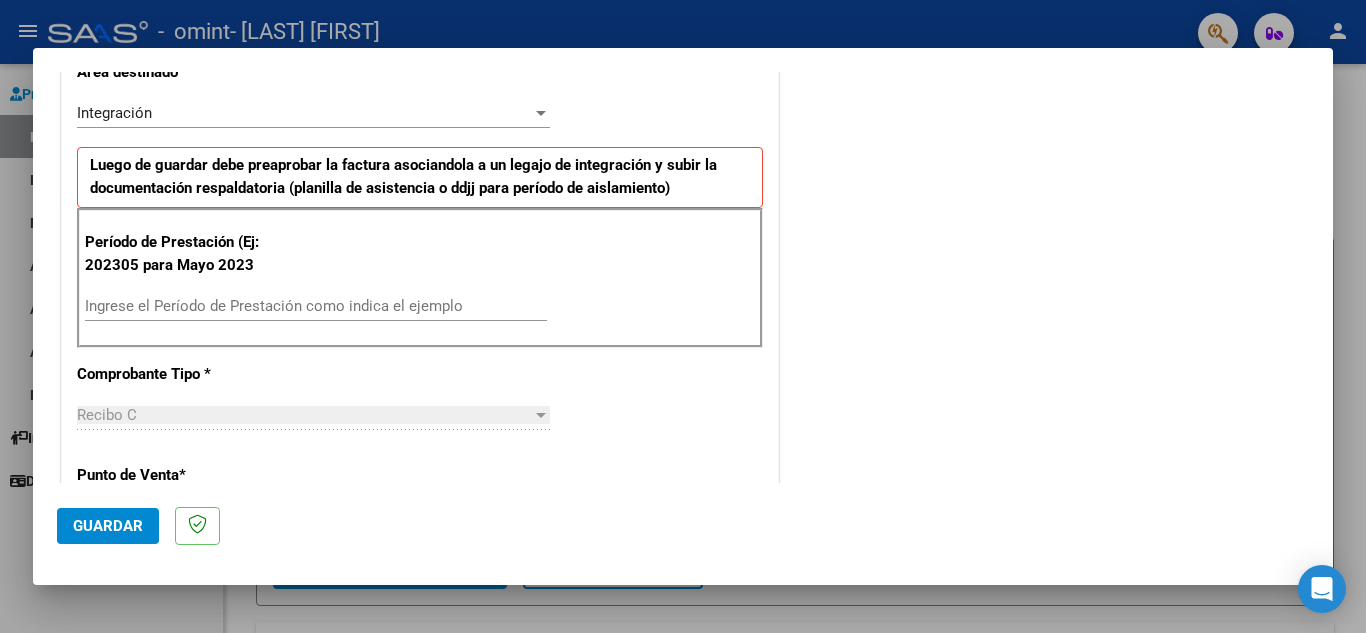 scroll, scrollTop: 559, scrollLeft: 0, axis: vertical 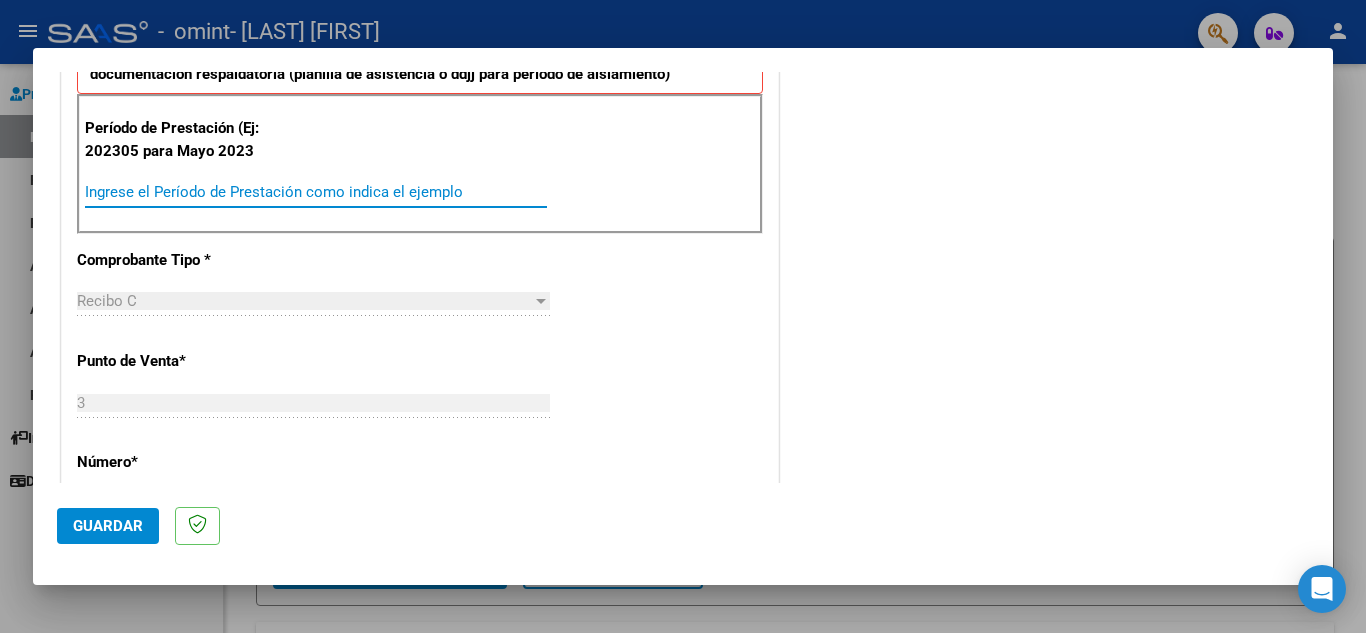 click on "Ingrese el Período de Prestación como indica el ejemplo" at bounding box center (316, 192) 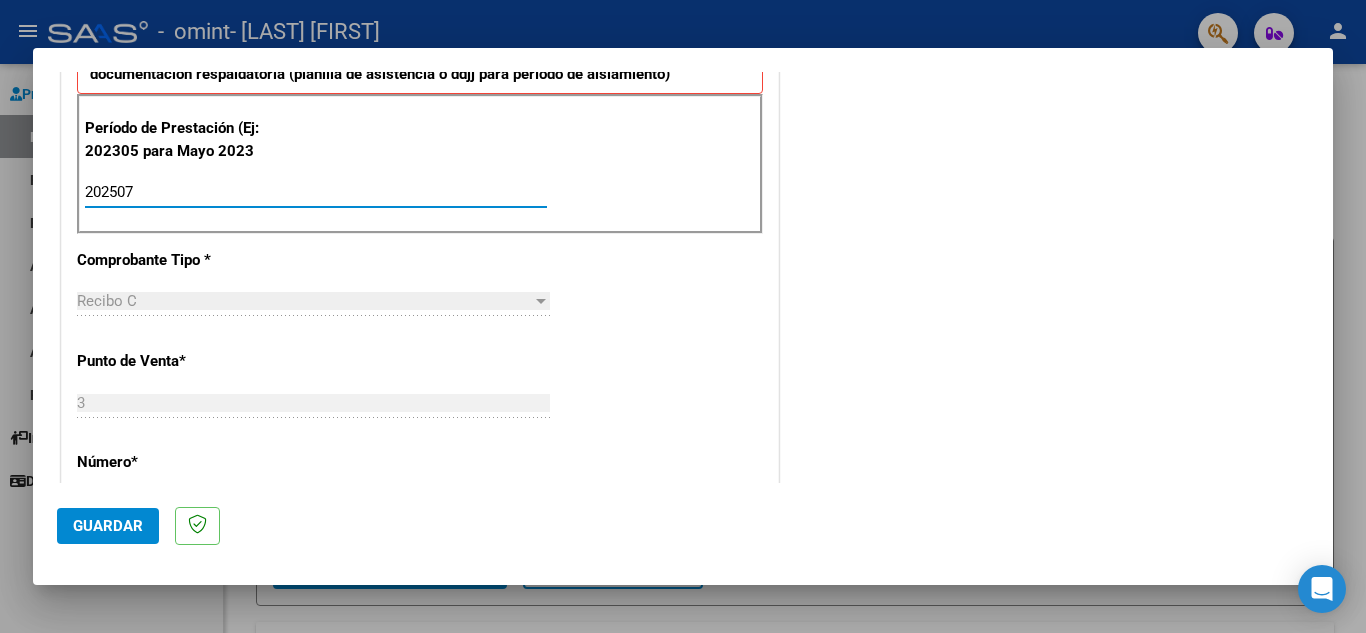 type on "202507" 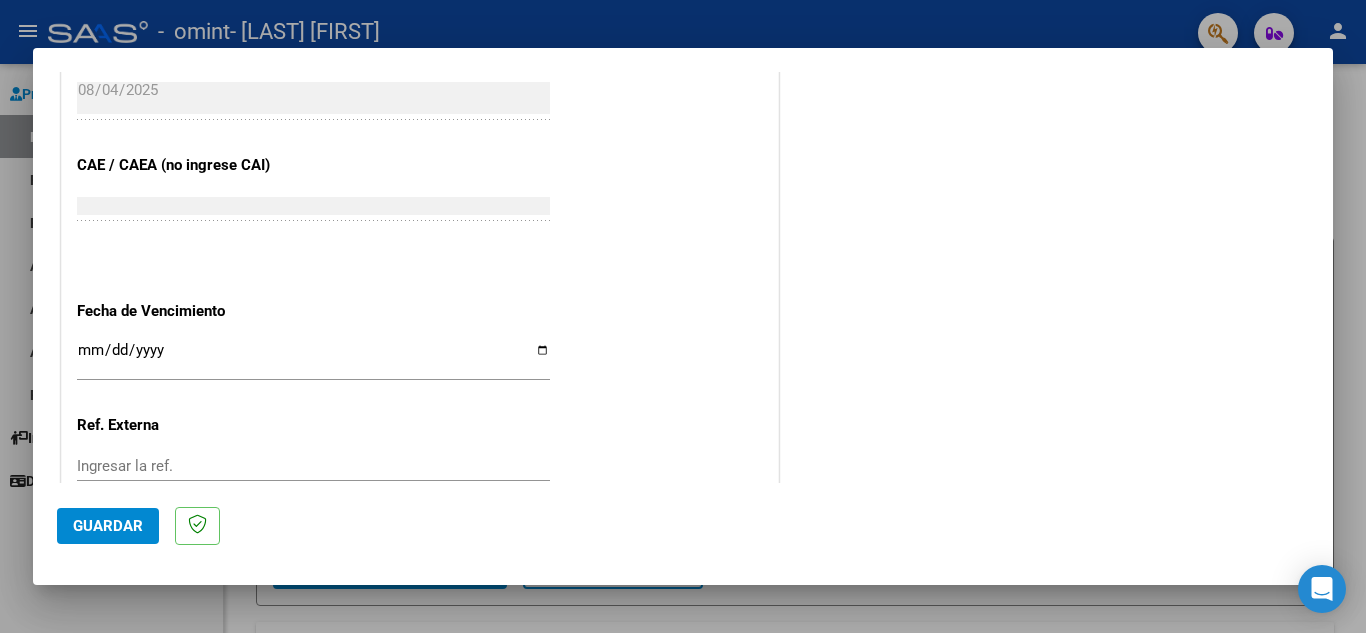 scroll, scrollTop: 1164, scrollLeft: 0, axis: vertical 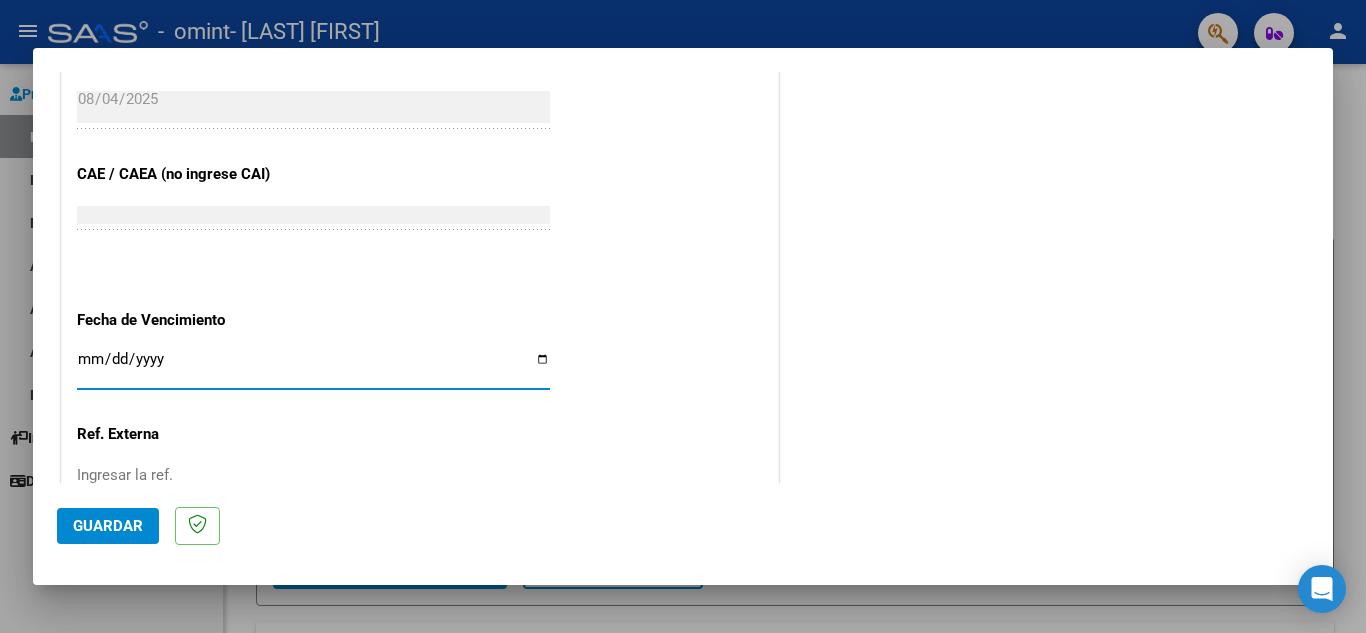 click on "Ingresar la fecha" at bounding box center [313, 367] 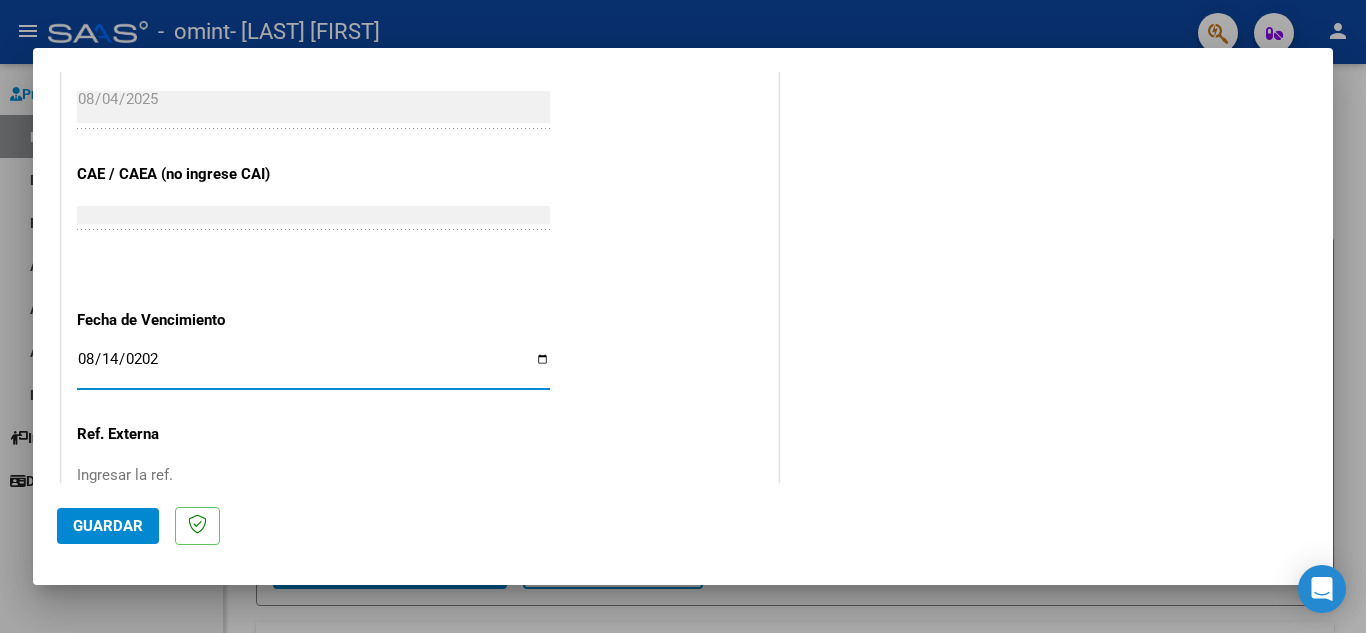 type on "2025-08-14" 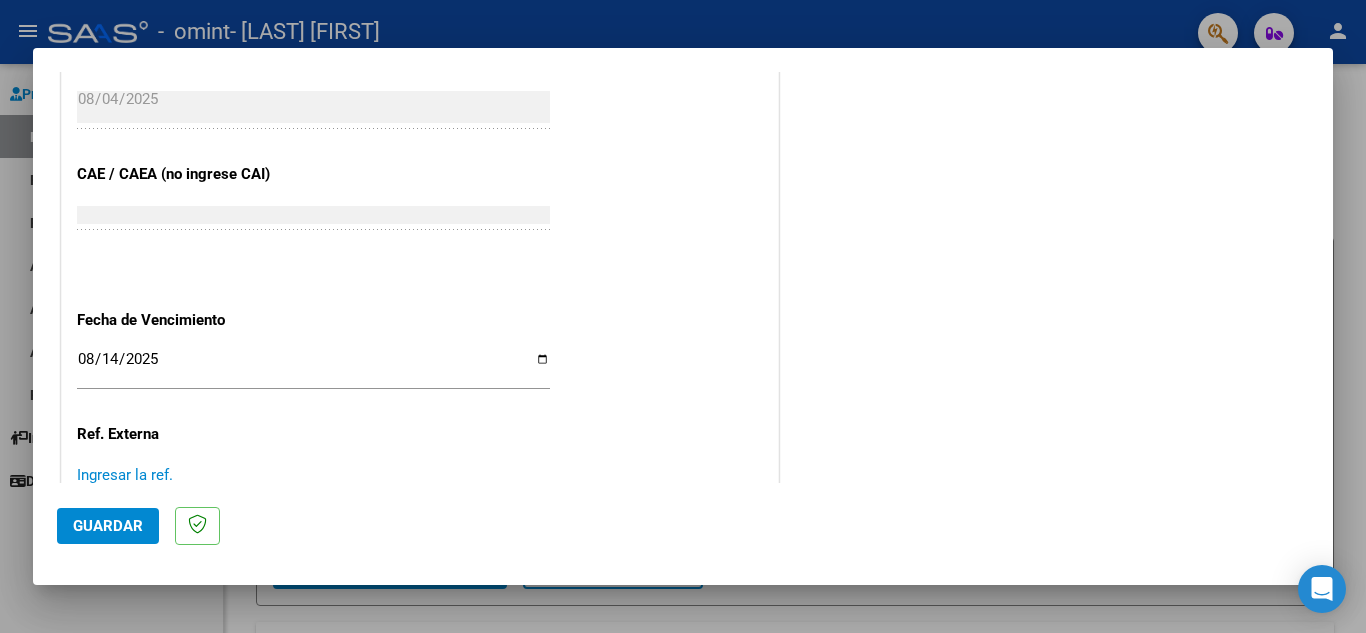 drag, startPoint x: 379, startPoint y: 479, endPoint x: 94, endPoint y: 523, distance: 288.3765 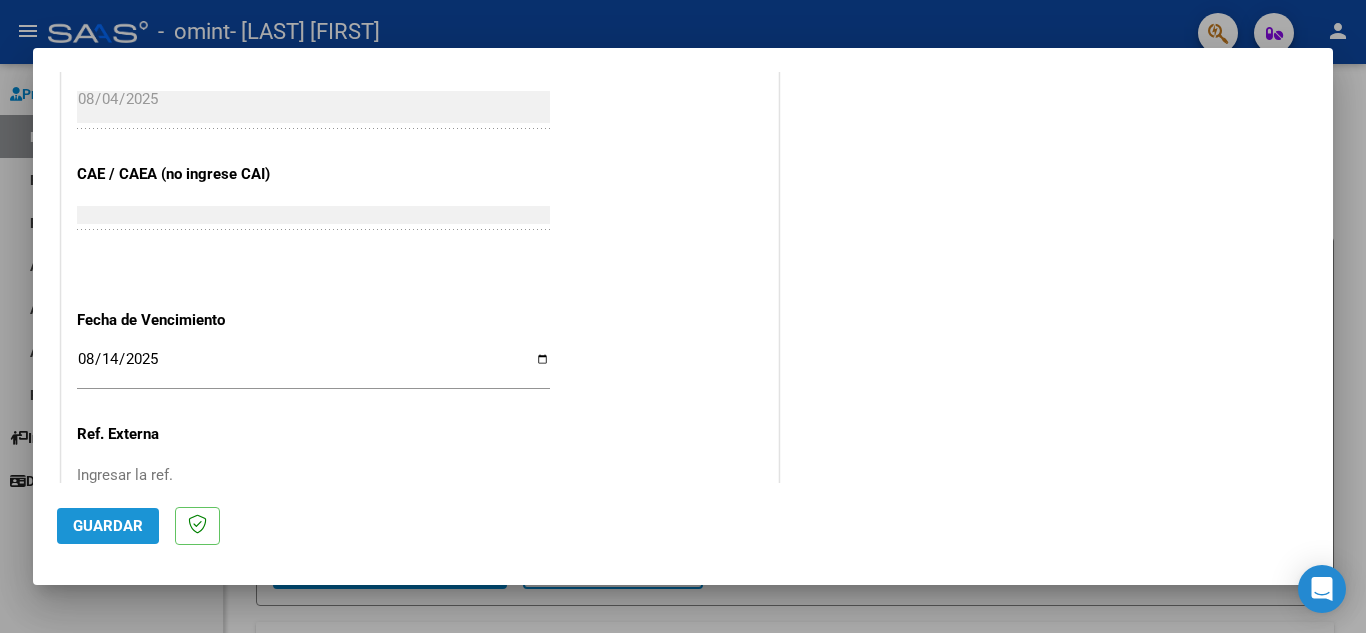 click on "Guardar" 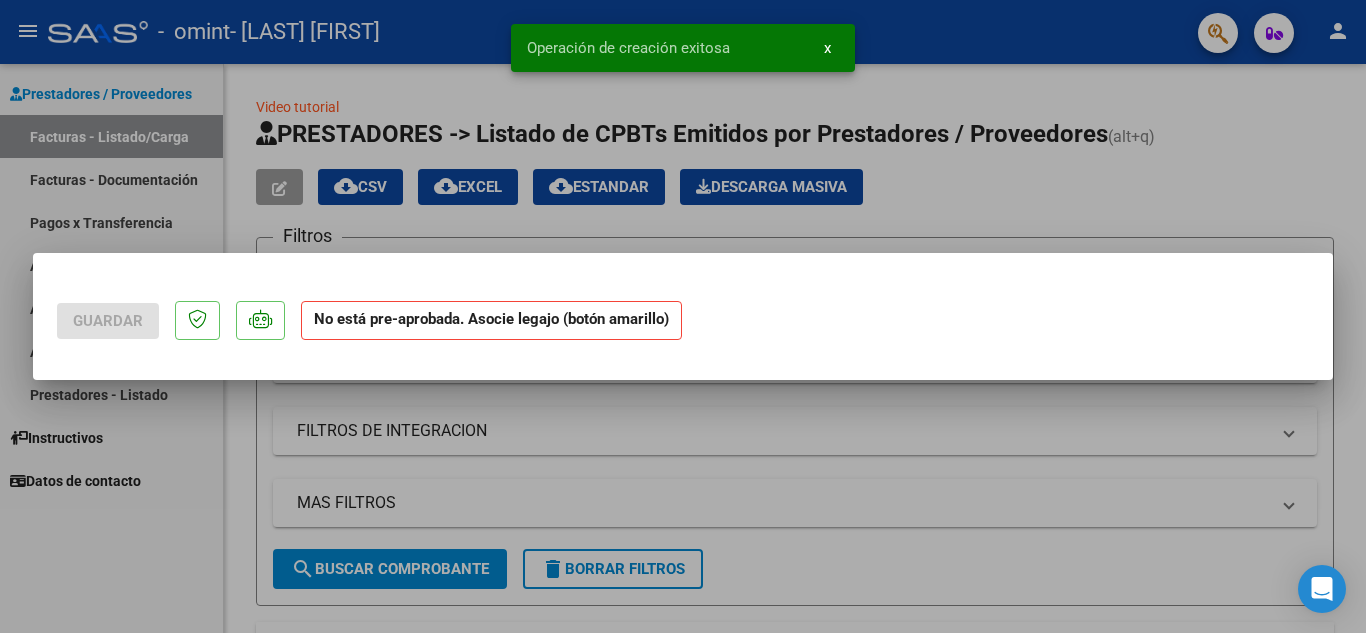 scroll, scrollTop: 0, scrollLeft: 0, axis: both 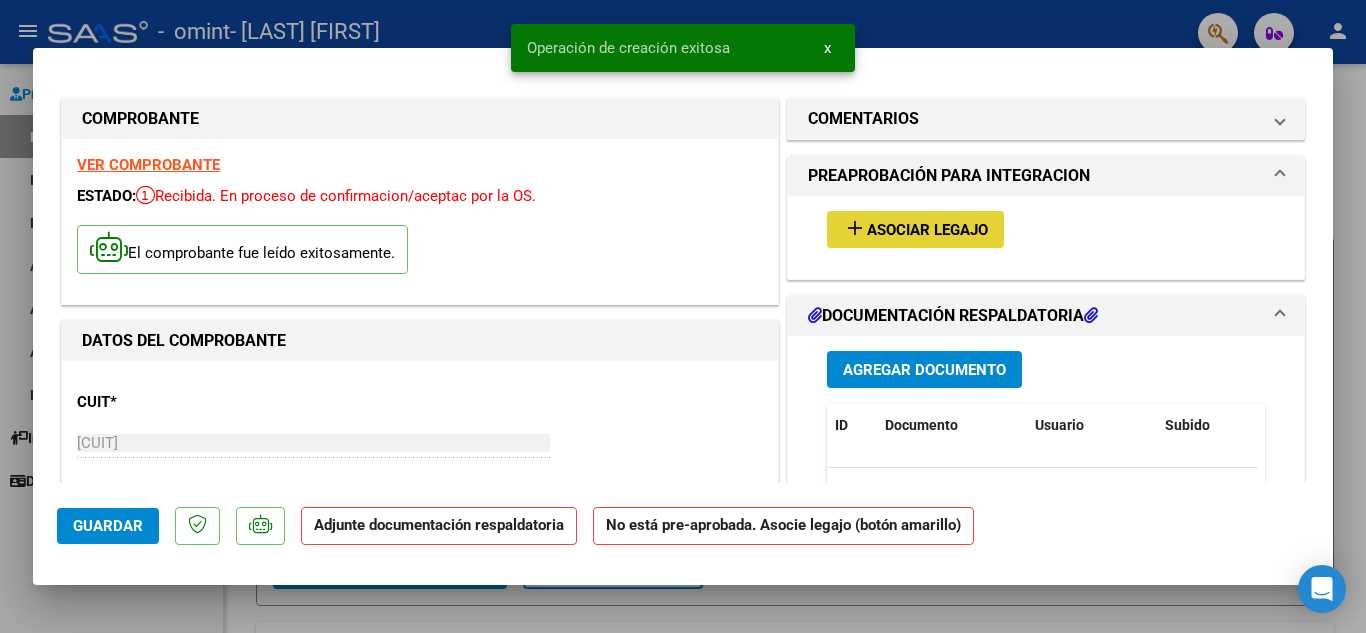 click on "Asociar Legajo" at bounding box center (927, 230) 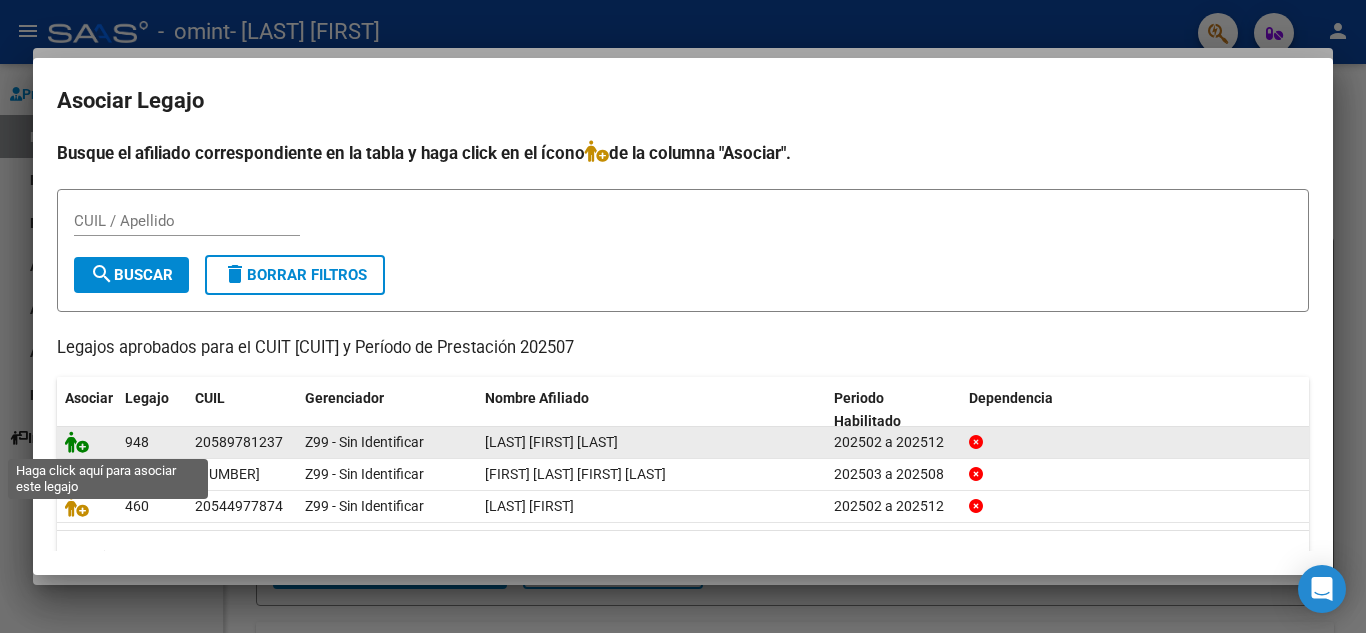 click 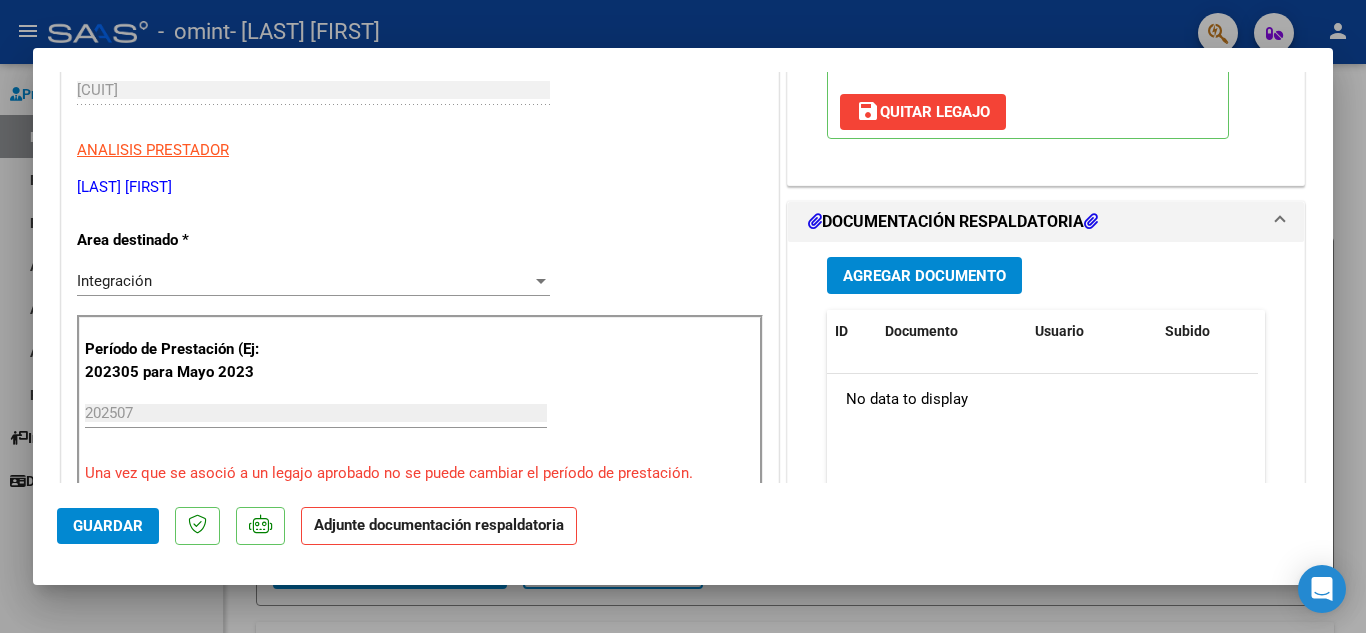 scroll, scrollTop: 396, scrollLeft: 0, axis: vertical 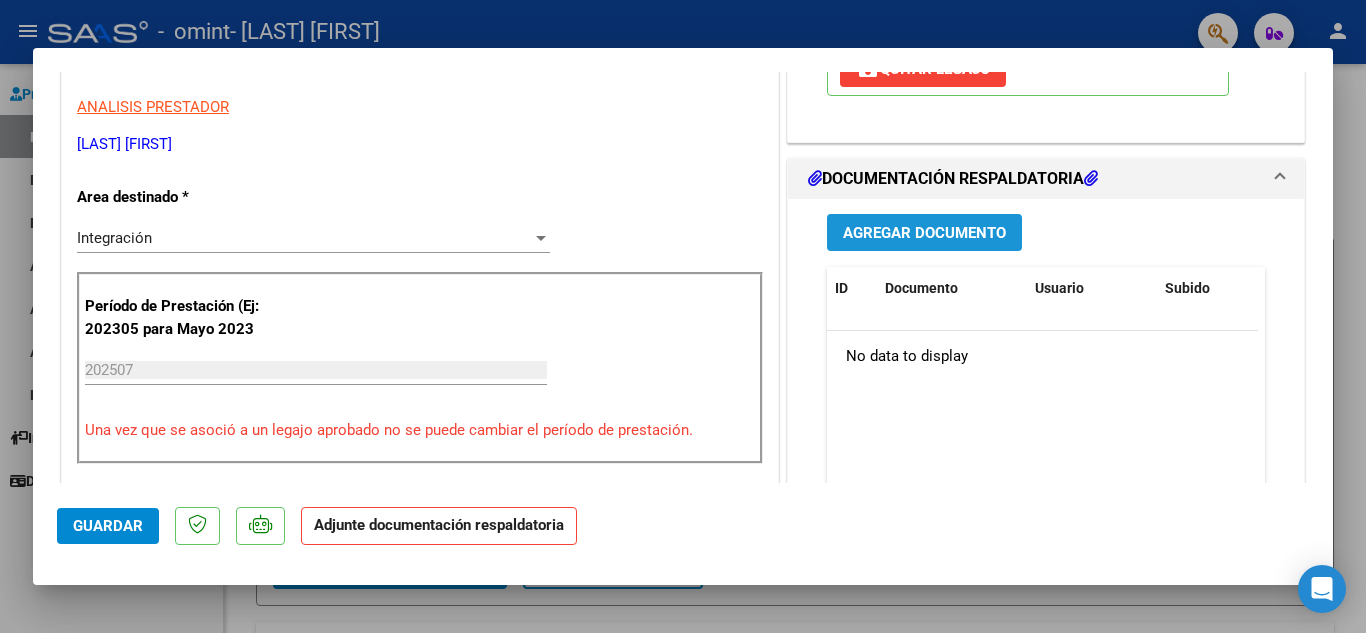 click on "Agregar Documento" at bounding box center (924, 232) 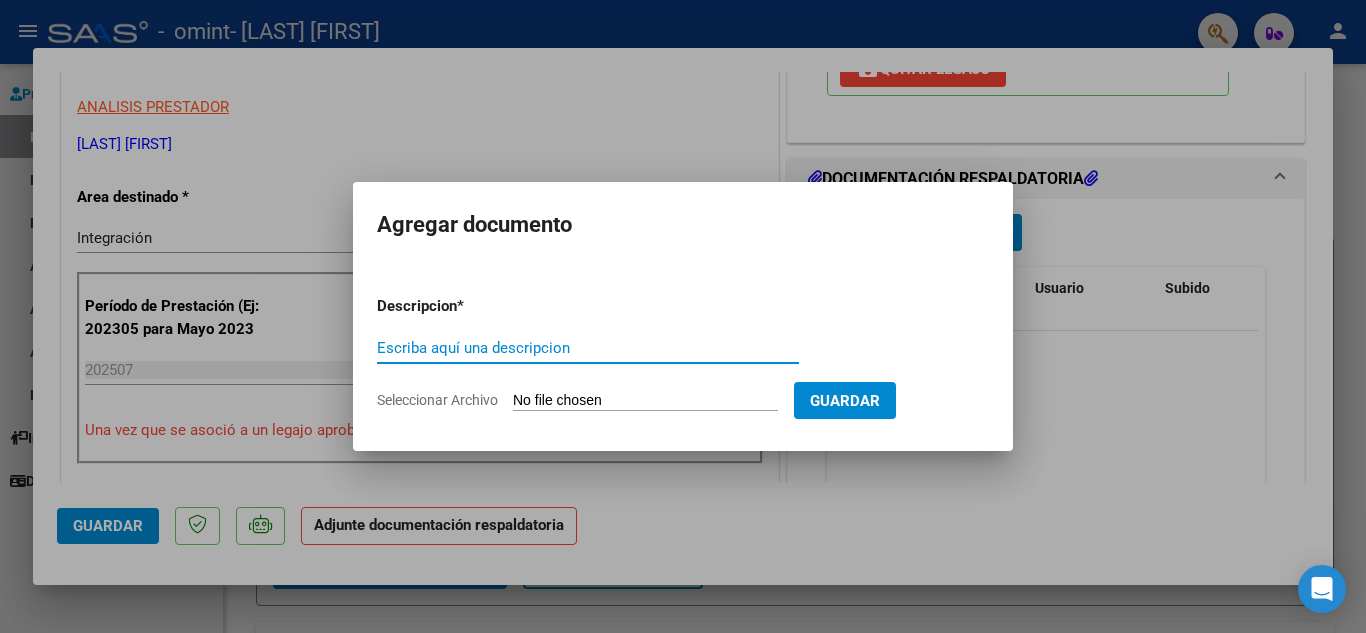 click on "Escriba aquí una descripcion" at bounding box center (588, 348) 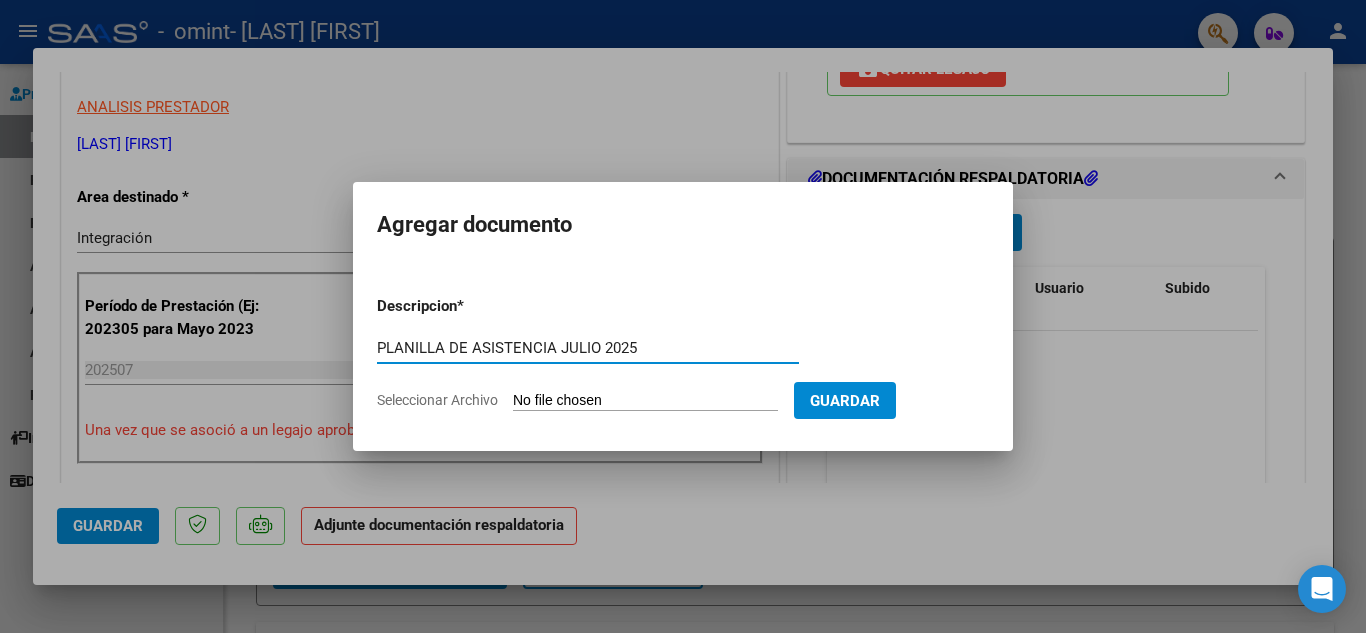 type on "PLANILLA DE ASISTENCIA JULIO 2025" 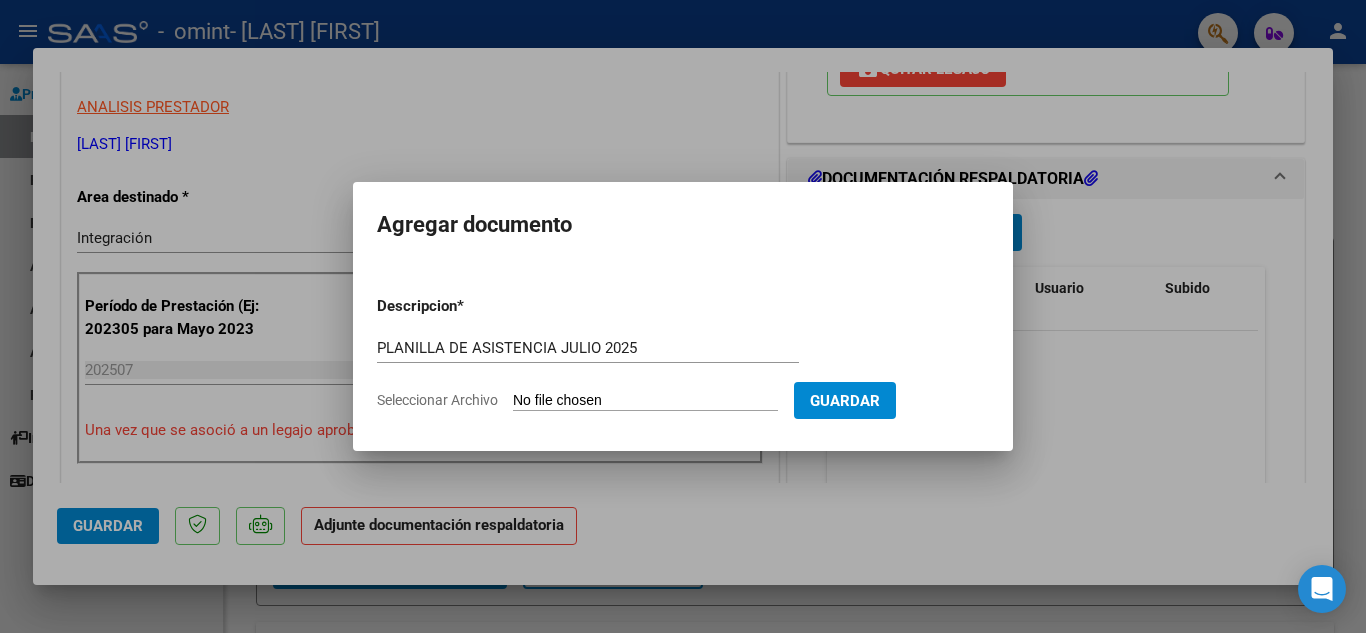 click on "Seleccionar Archivo" at bounding box center [645, 401] 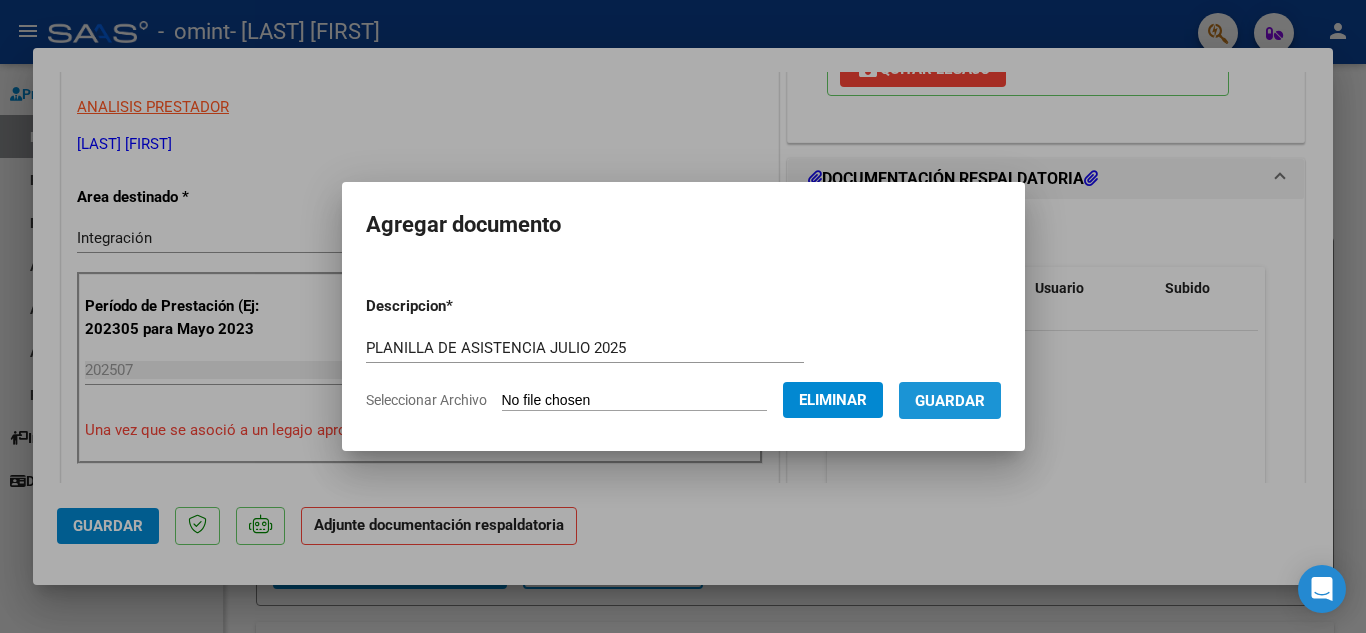 click on "Guardar" at bounding box center [950, 401] 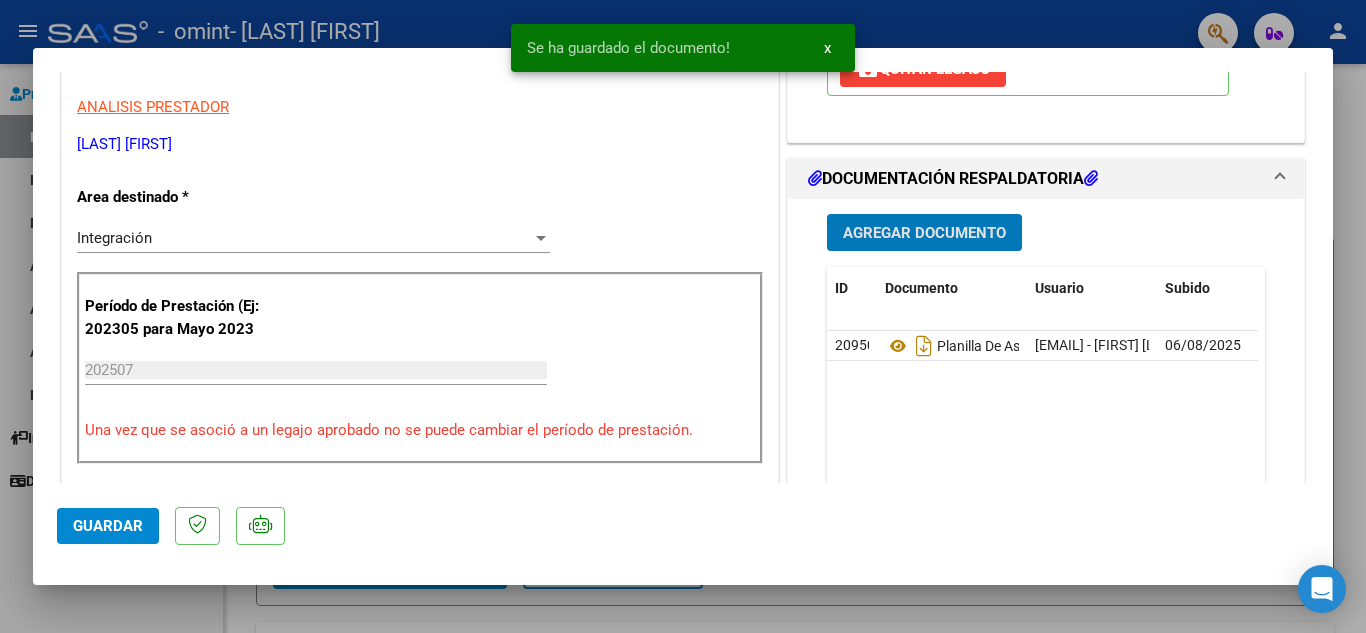 click on "x" at bounding box center [827, 48] 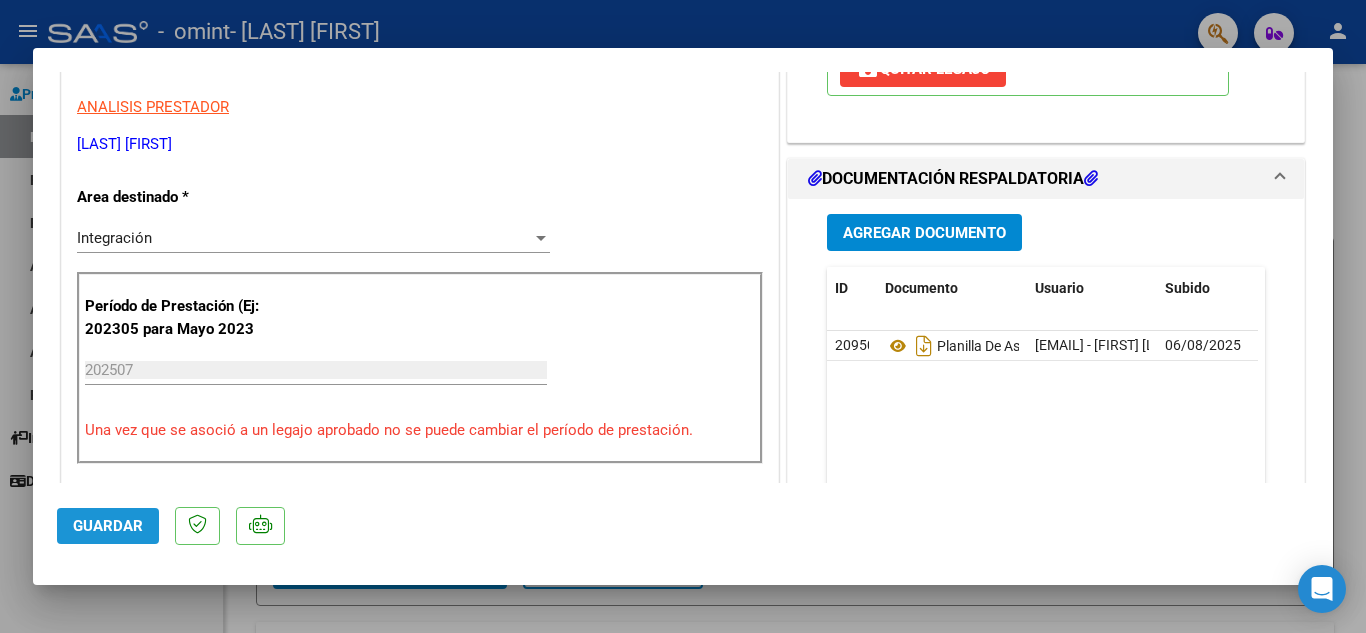 click on "Guardar" 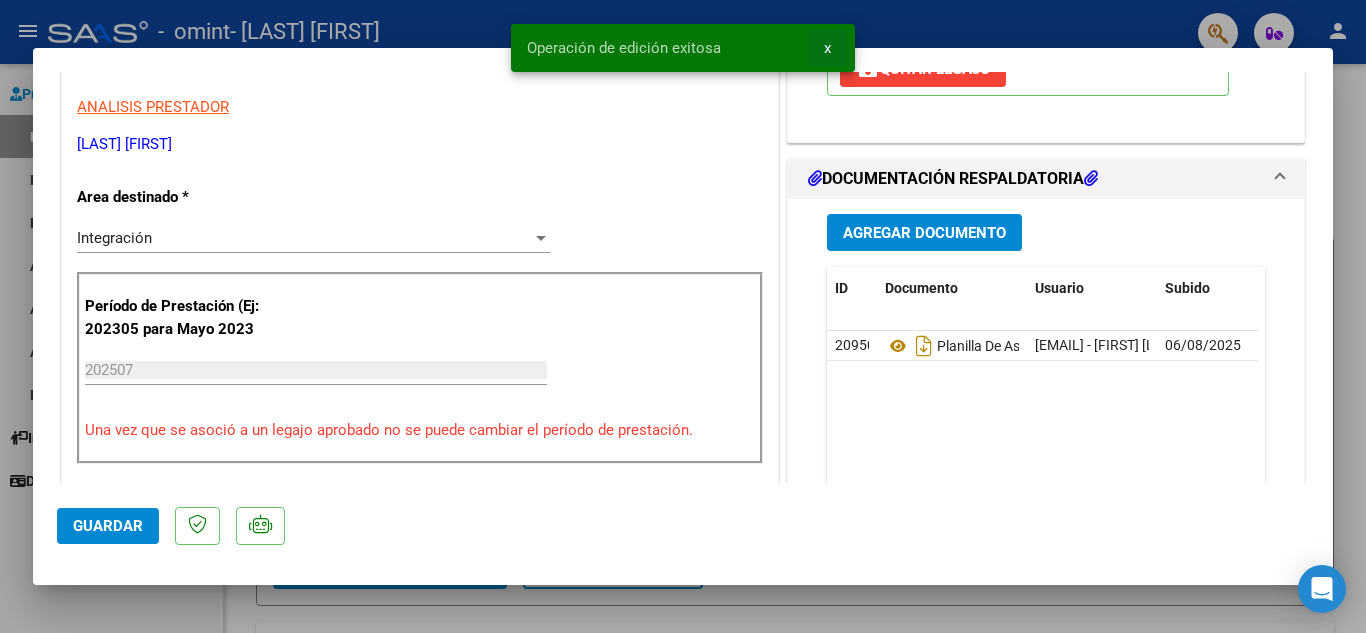 click on "x" at bounding box center (827, 48) 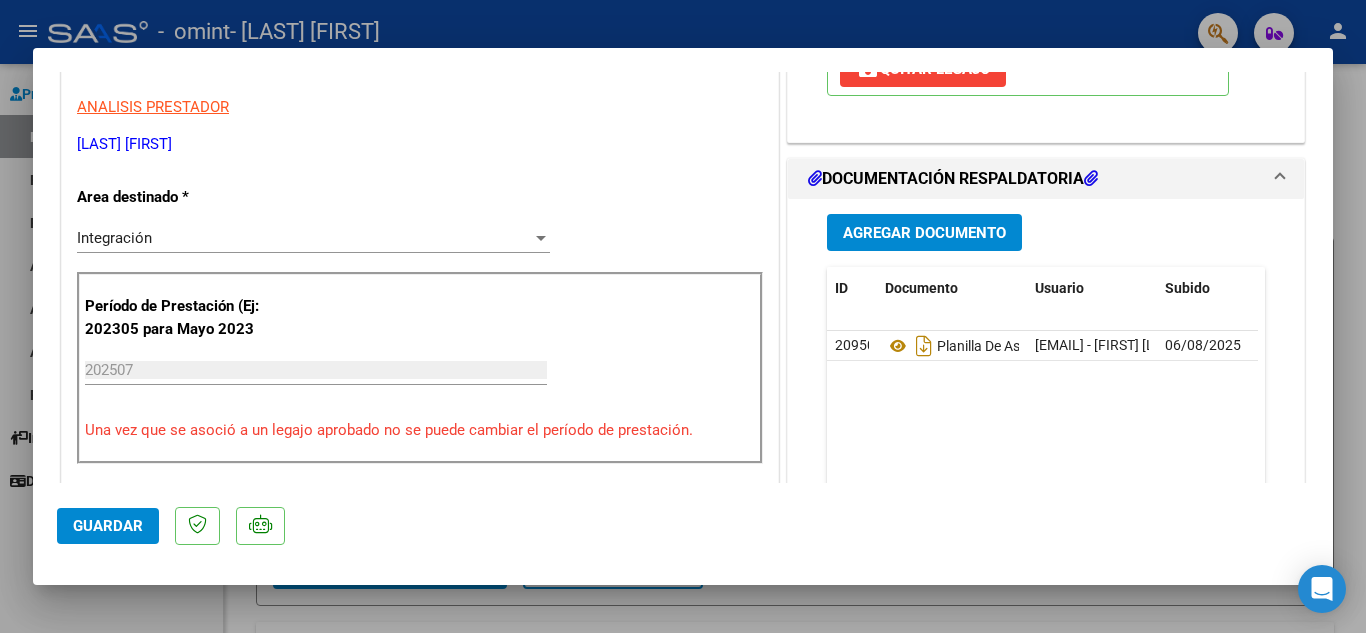 click at bounding box center [683, 316] 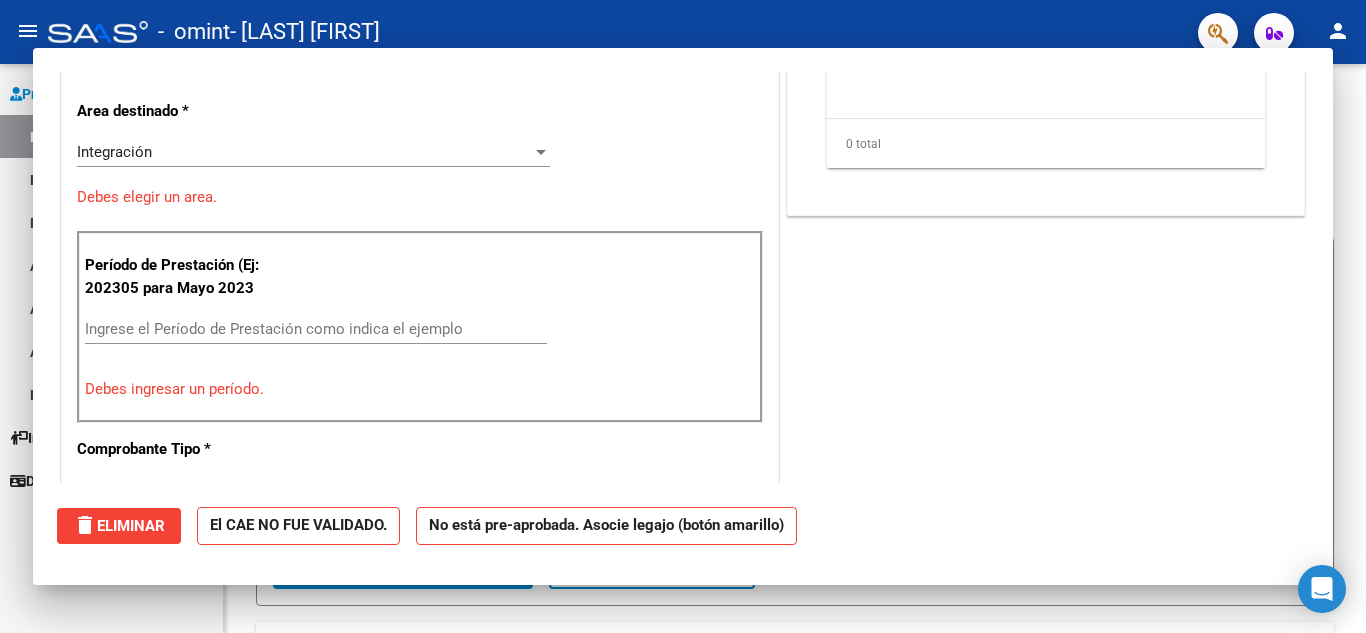 scroll, scrollTop: 335, scrollLeft: 0, axis: vertical 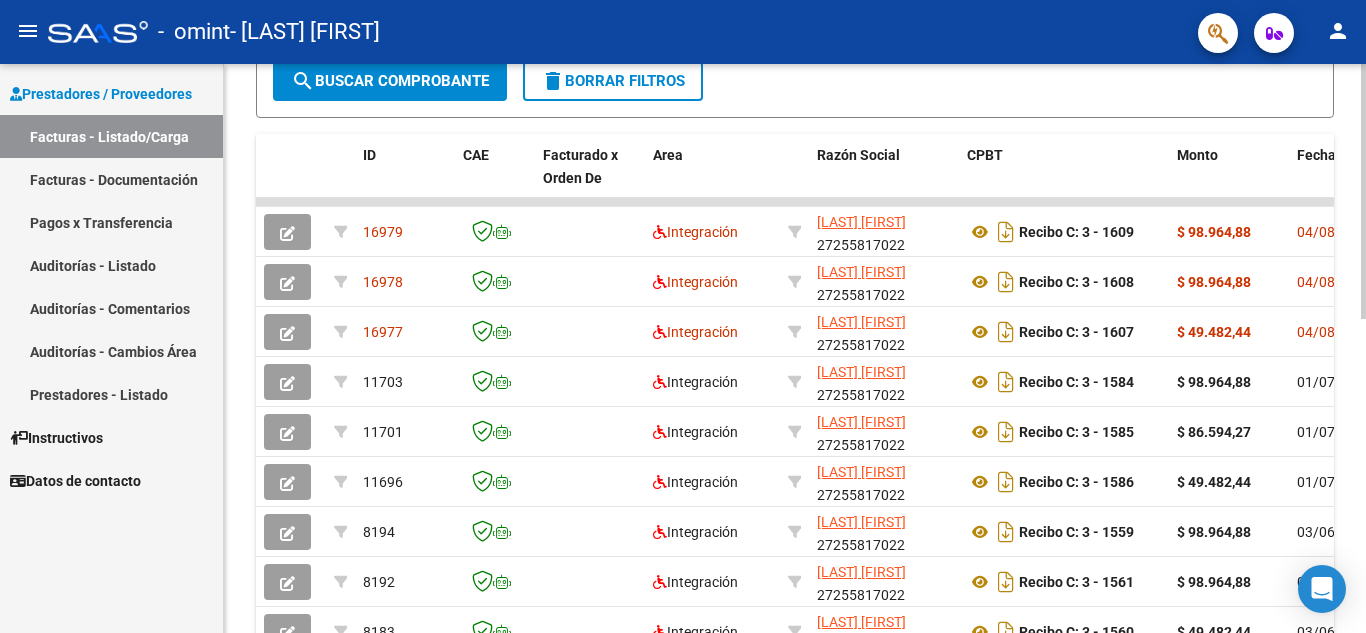 click 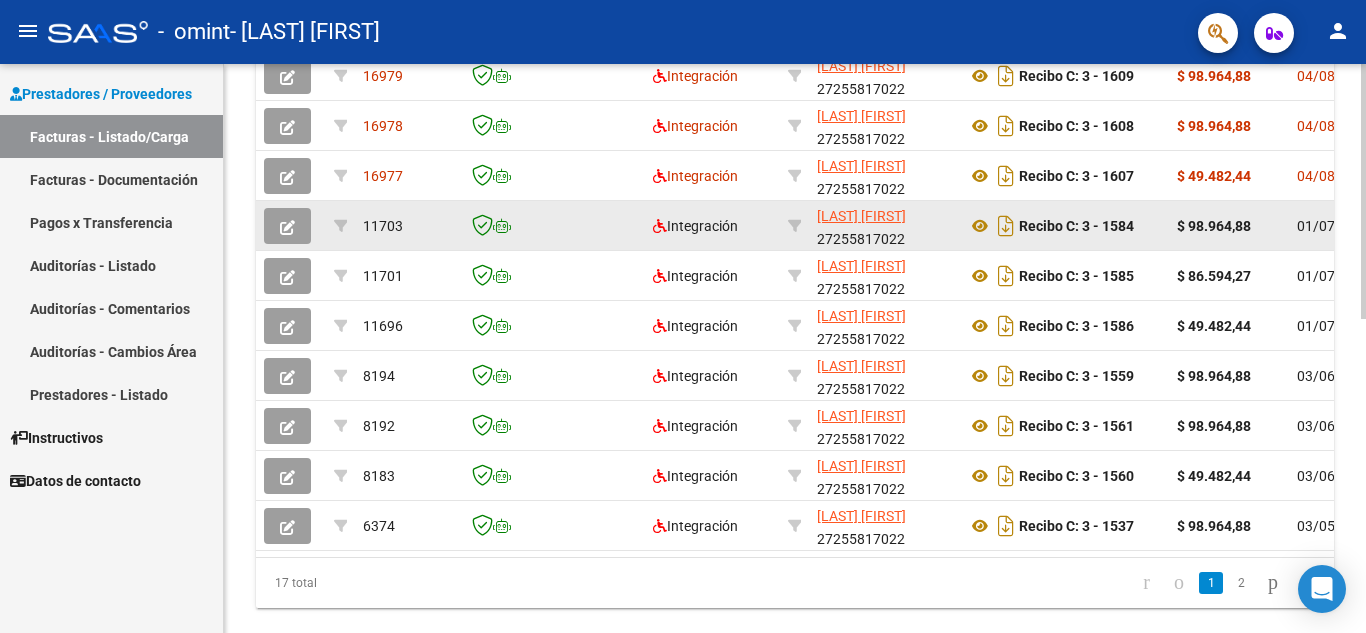 scroll, scrollTop: 648, scrollLeft: 0, axis: vertical 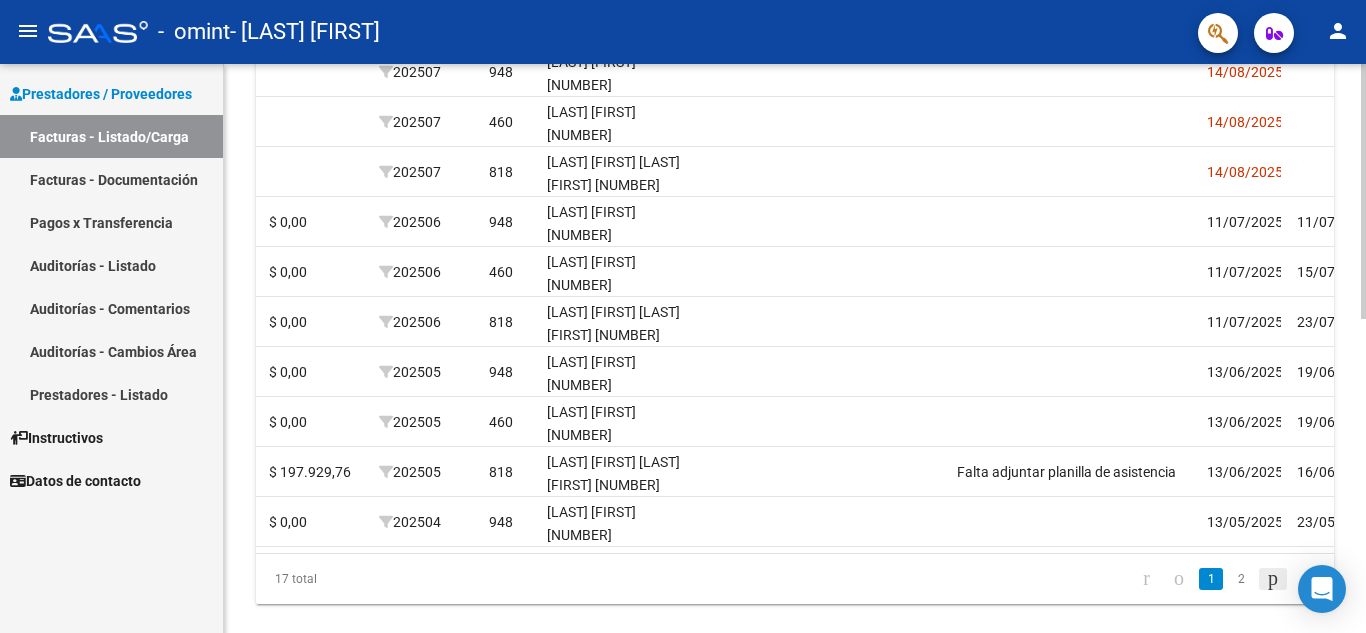 click 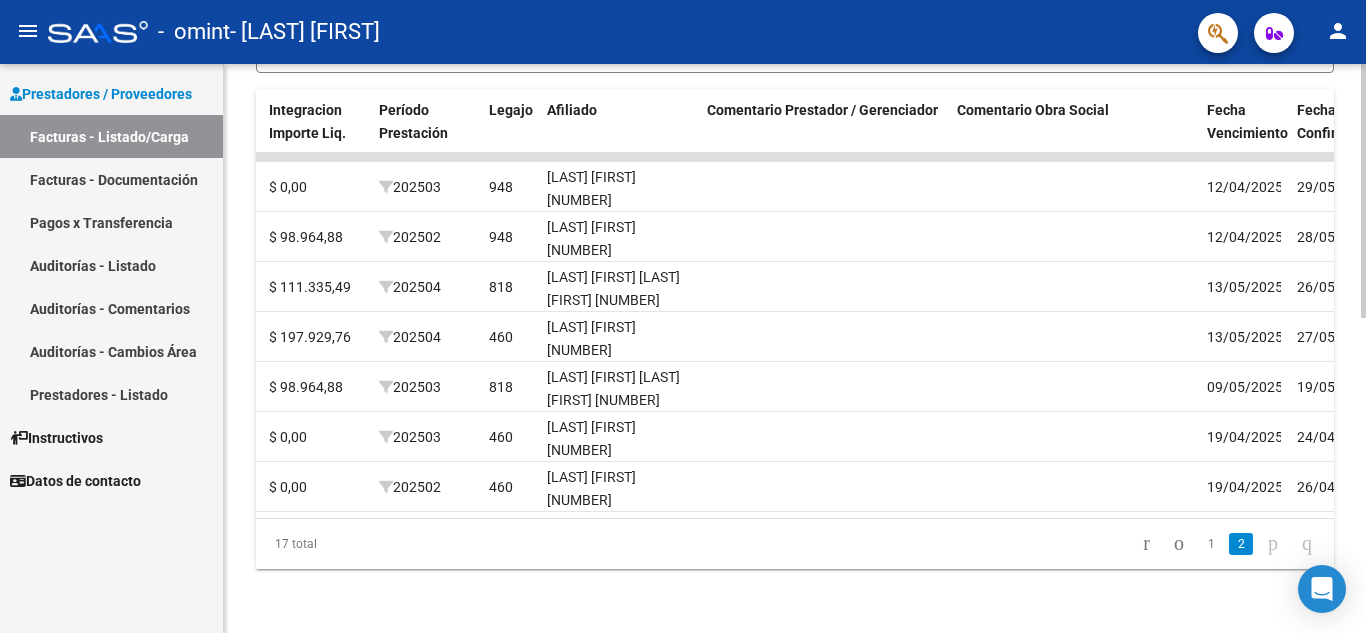 scroll, scrollTop: 549, scrollLeft: 0, axis: vertical 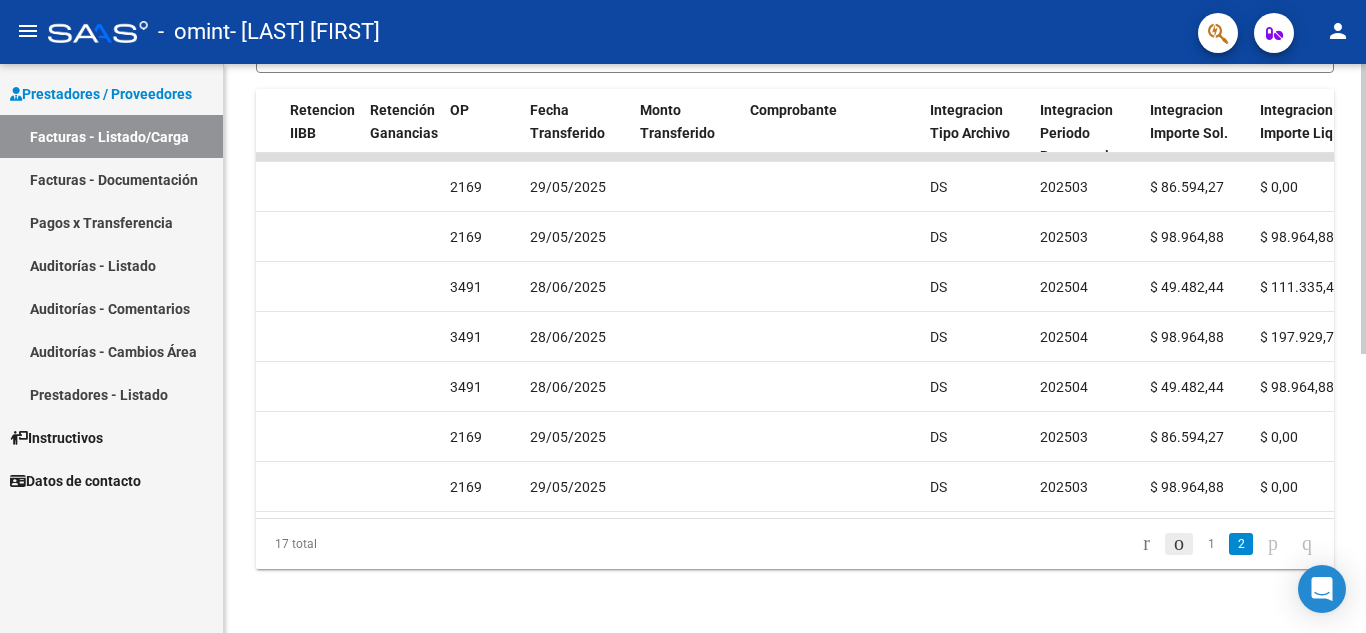 click 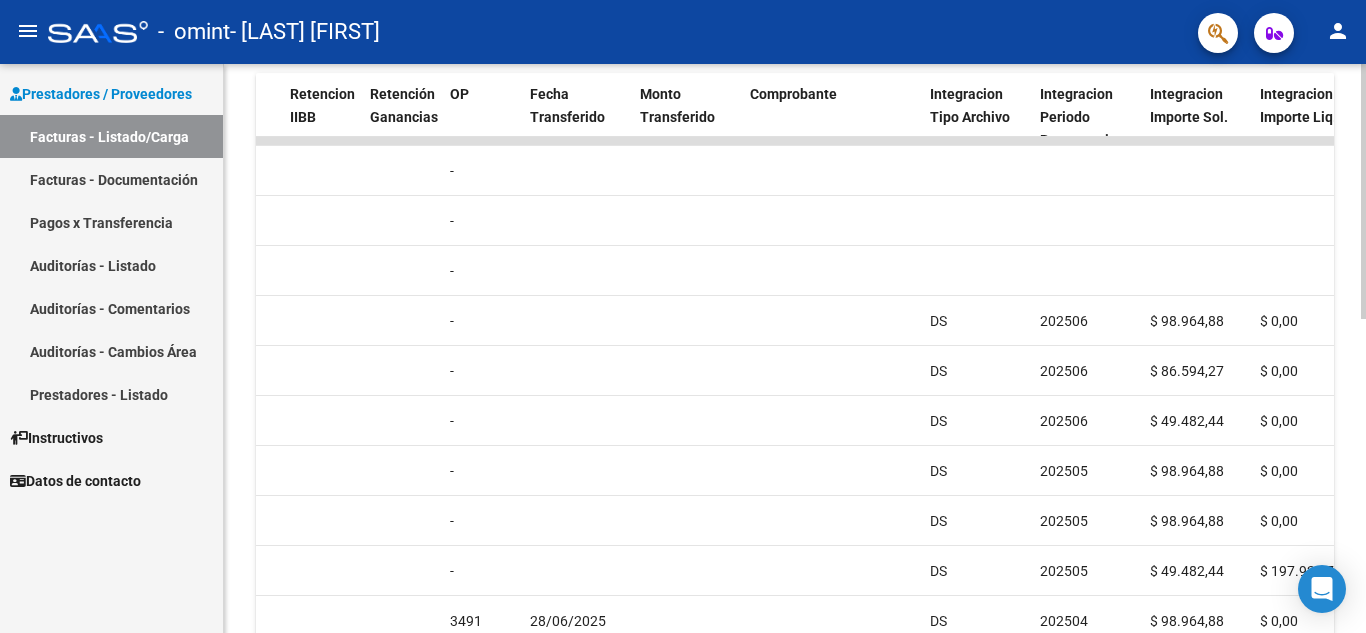 scroll, scrollTop: 699, scrollLeft: 0, axis: vertical 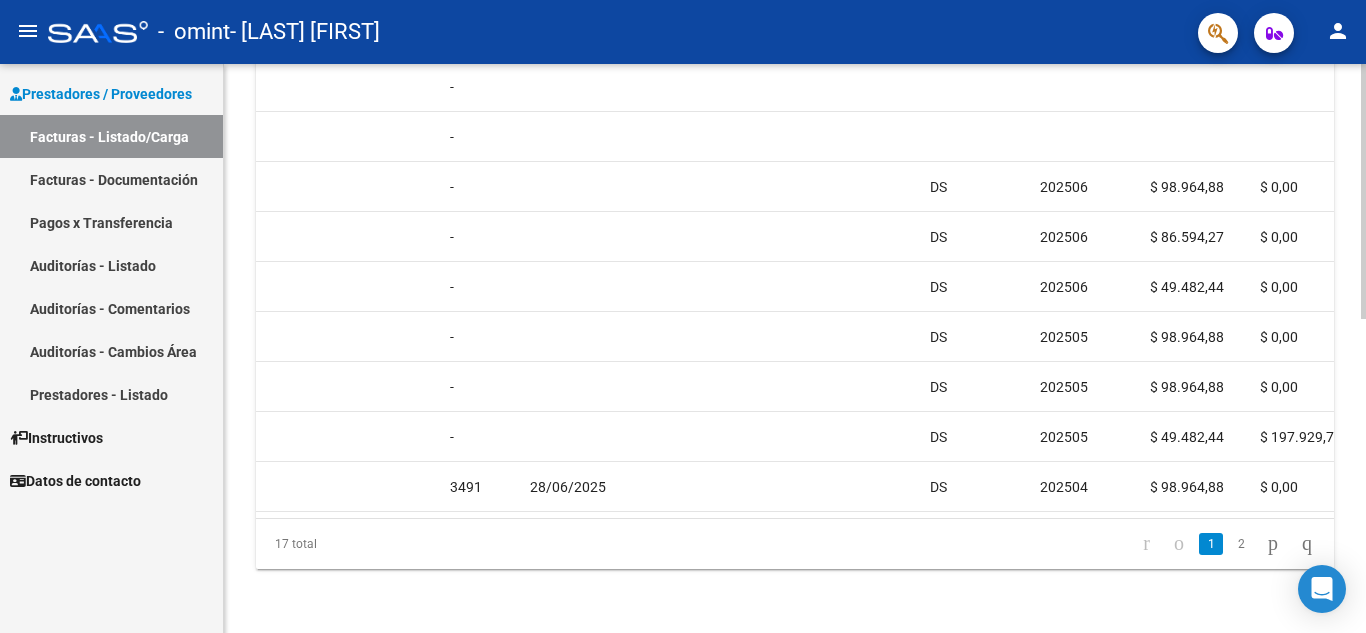 click 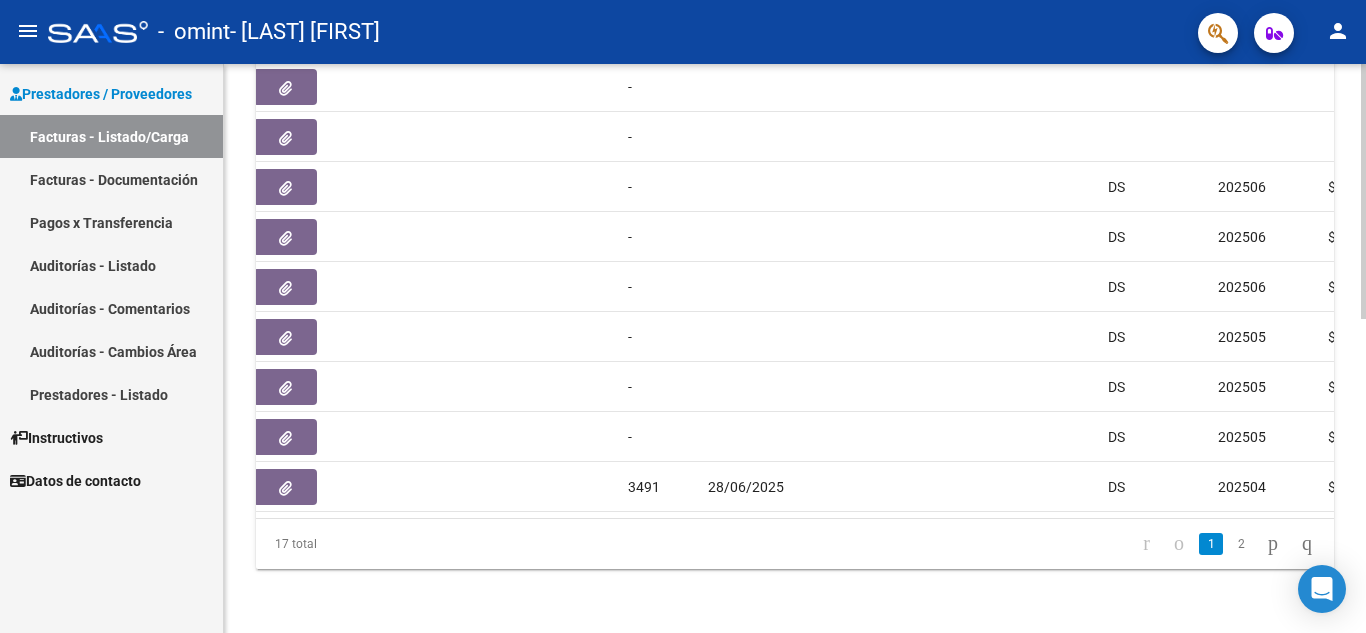 scroll, scrollTop: 0, scrollLeft: 1339, axis: horizontal 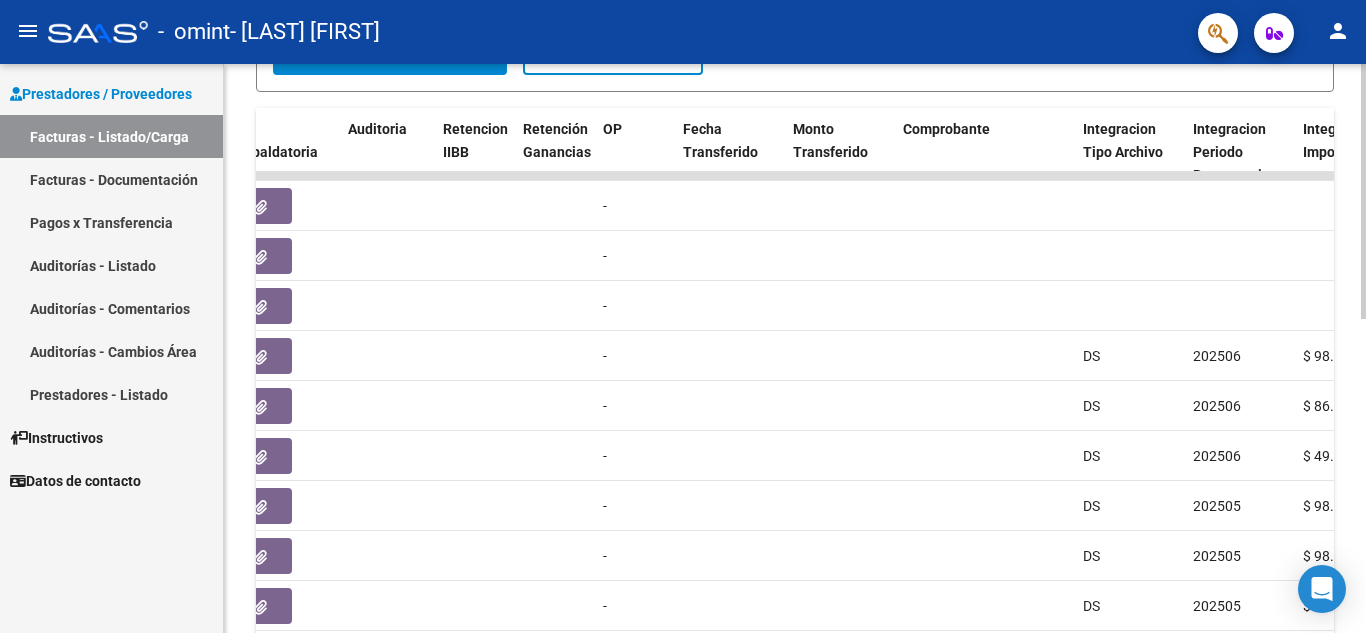 click 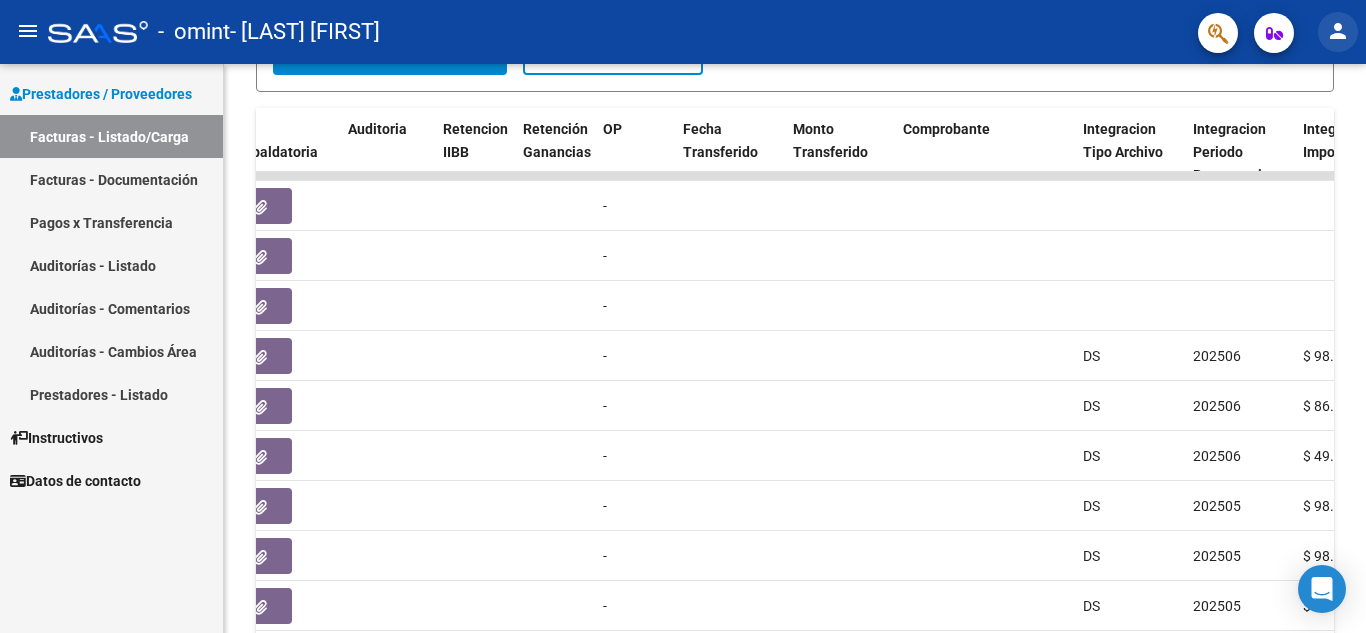 click on "person" 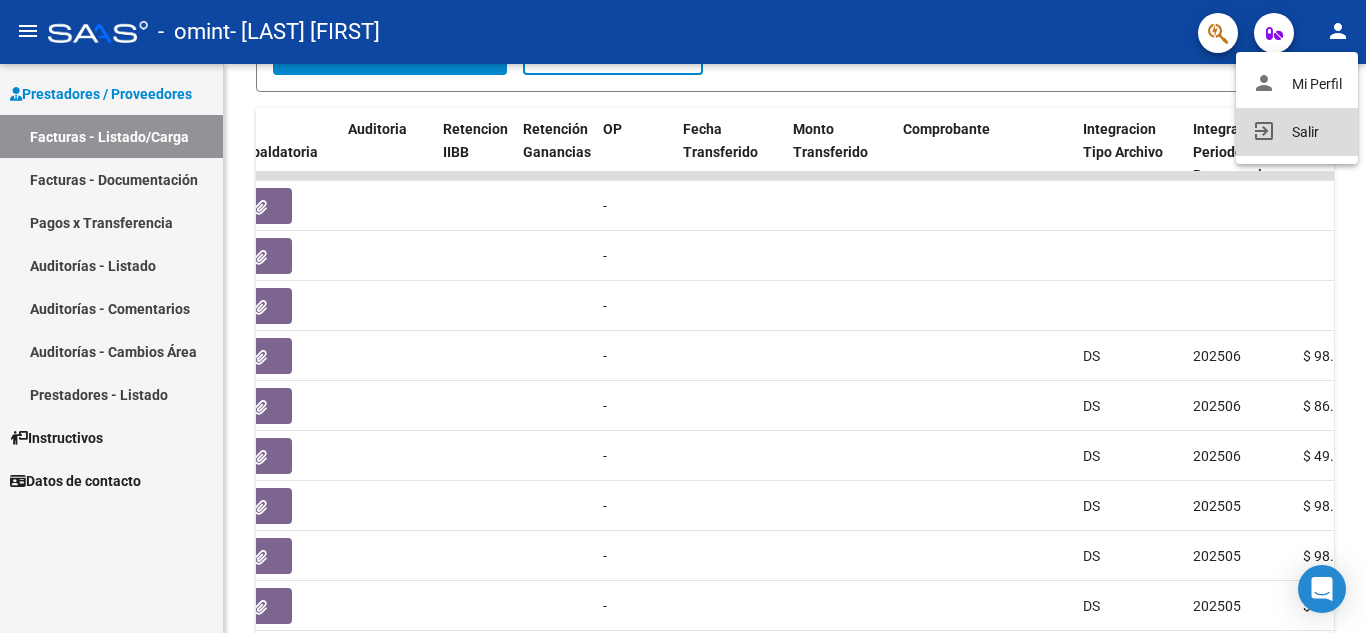 click on "exit_to_app  Salir" at bounding box center (1297, 132) 